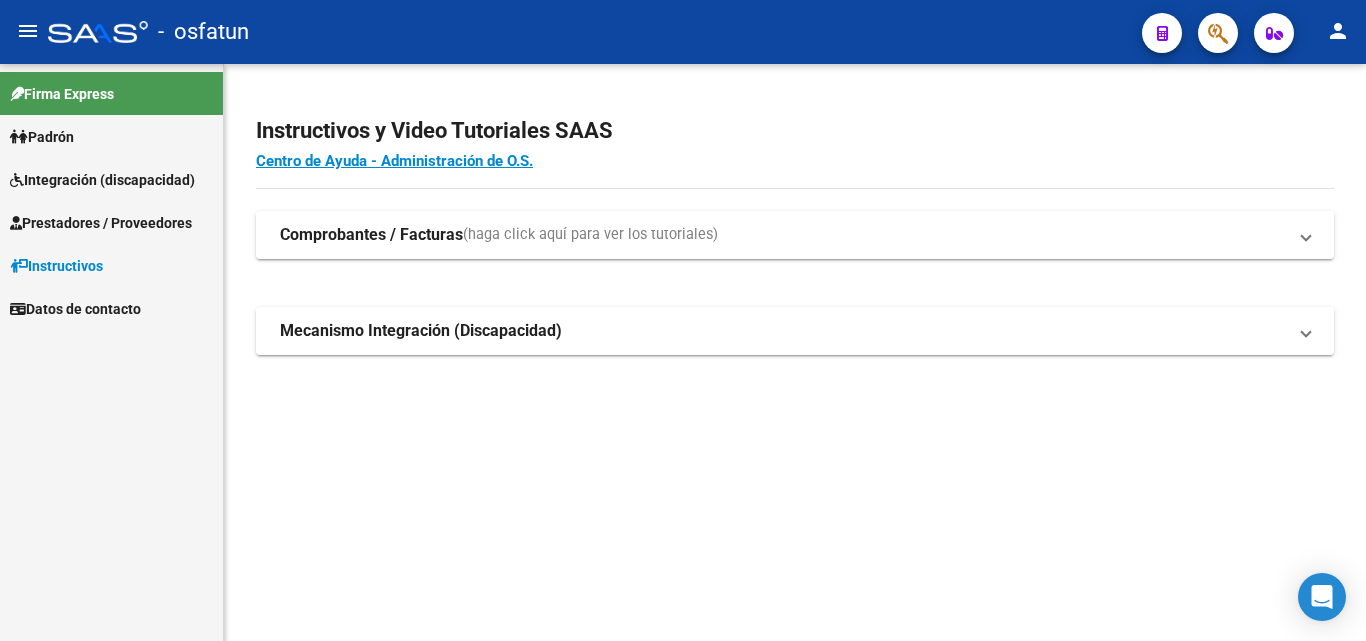 scroll, scrollTop: 0, scrollLeft: 0, axis: both 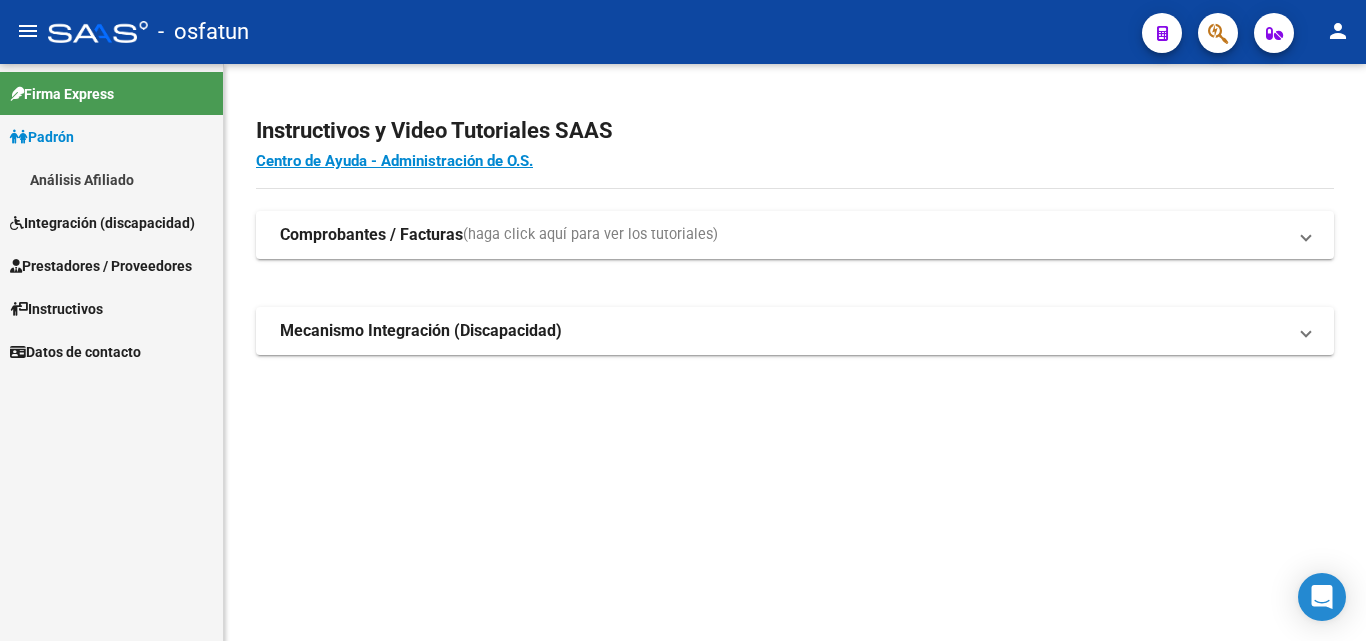 click on "Prestadores / Proveedores" at bounding box center [101, 266] 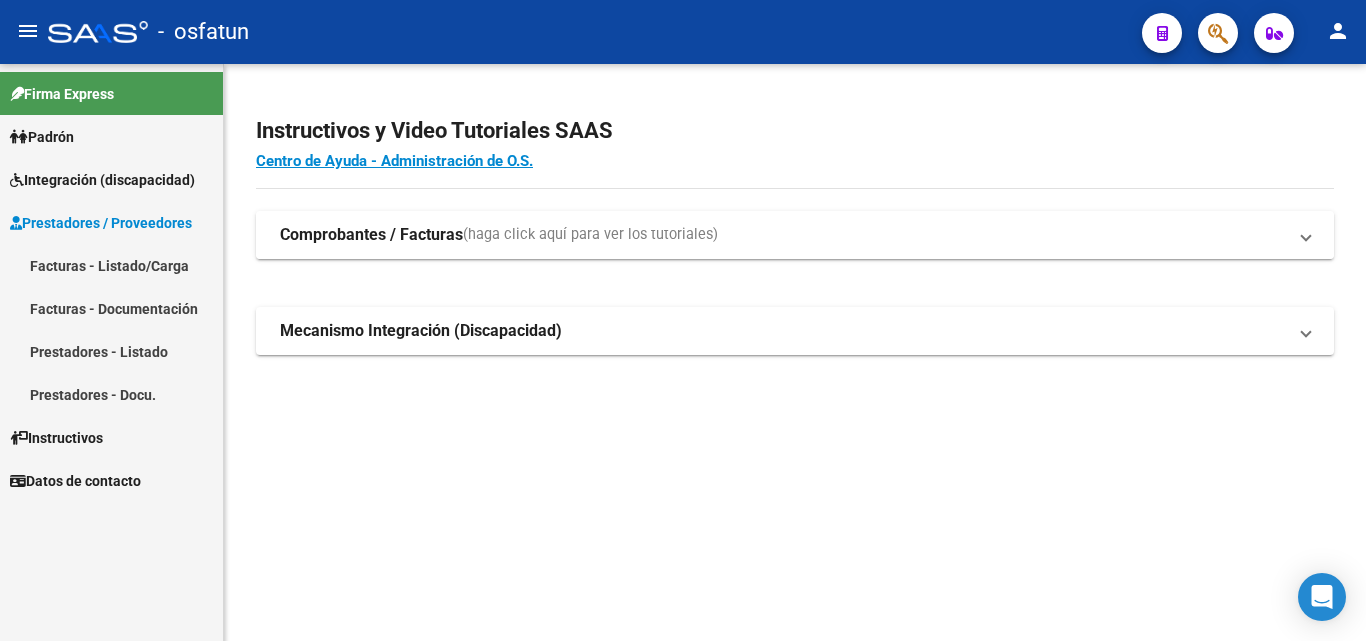 click on "Comprobantes / Facturas" at bounding box center [371, 235] 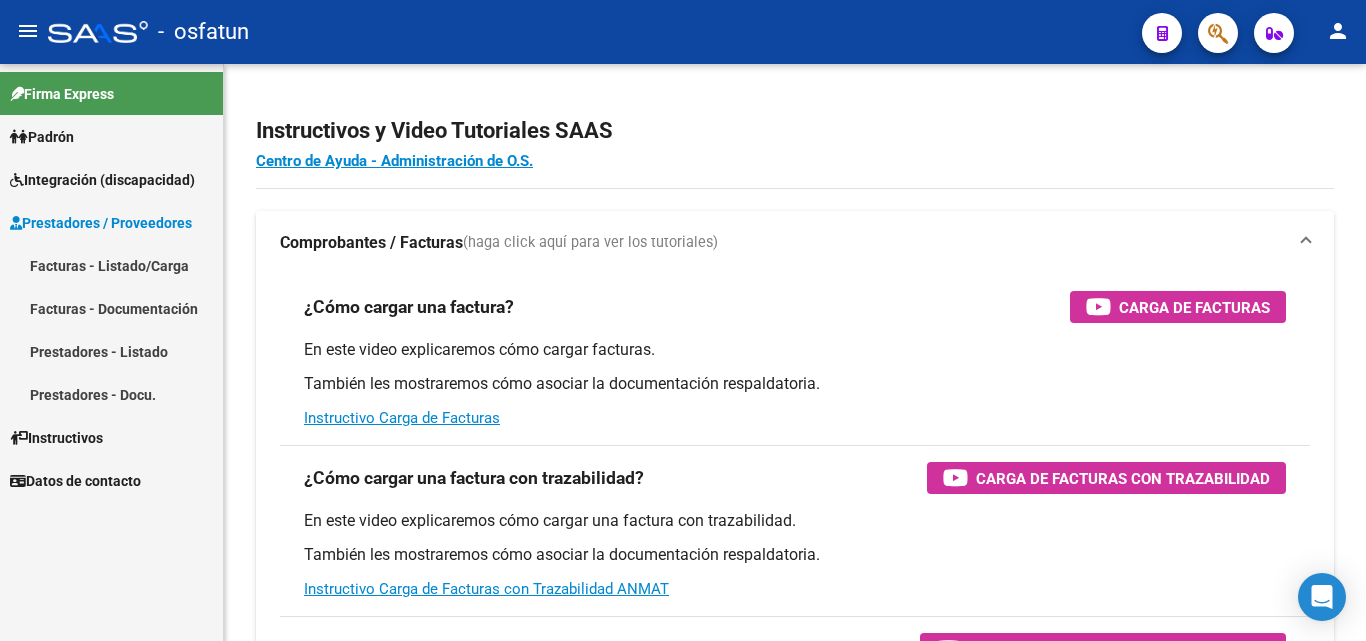 click on "Facturas - Listado/Carga" at bounding box center (111, 265) 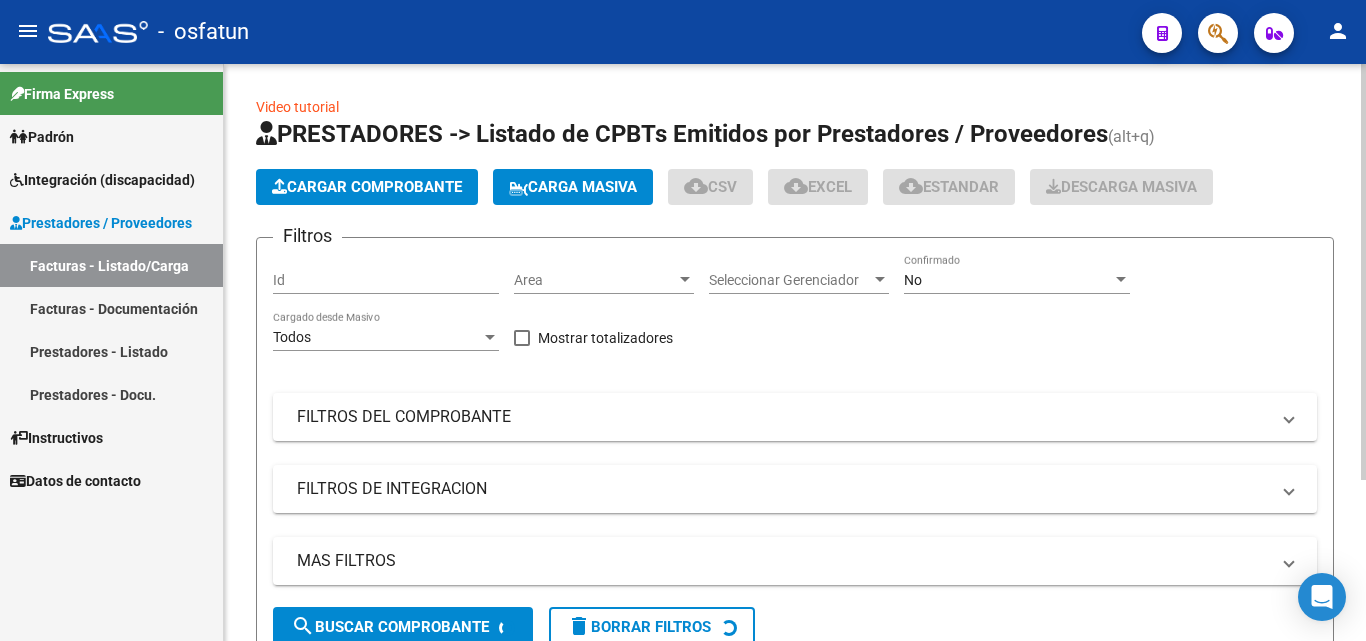 click on "Cargar Comprobante" 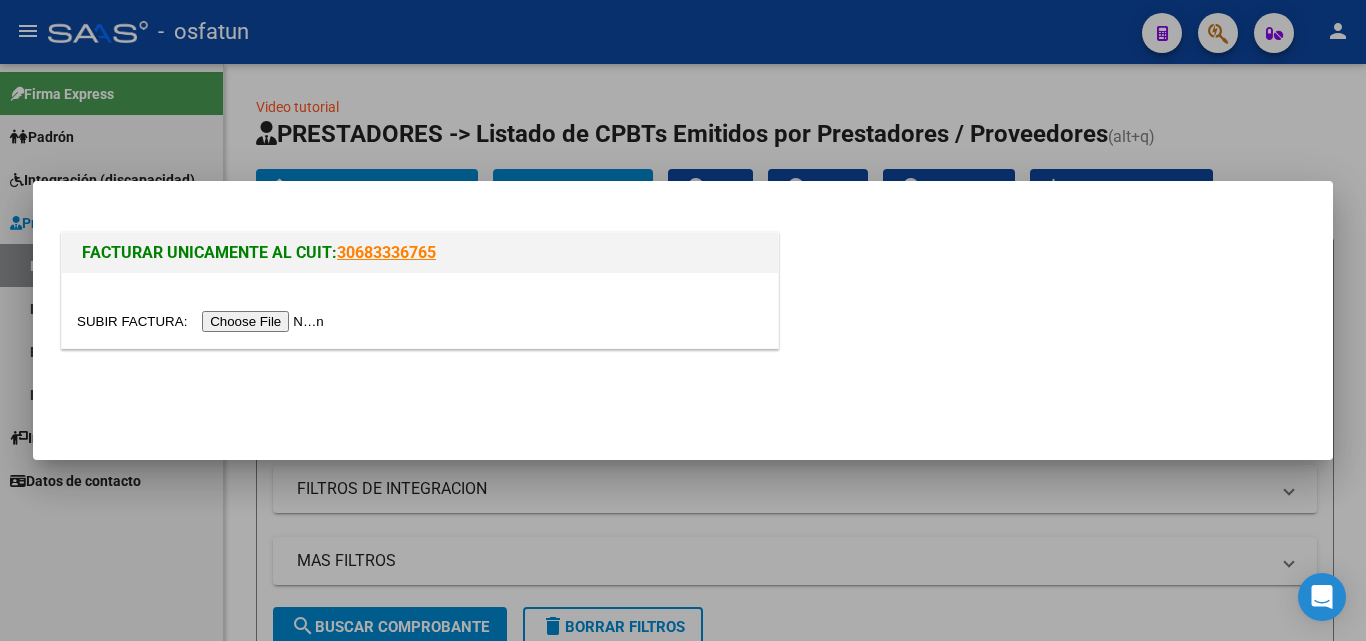 click at bounding box center [203, 321] 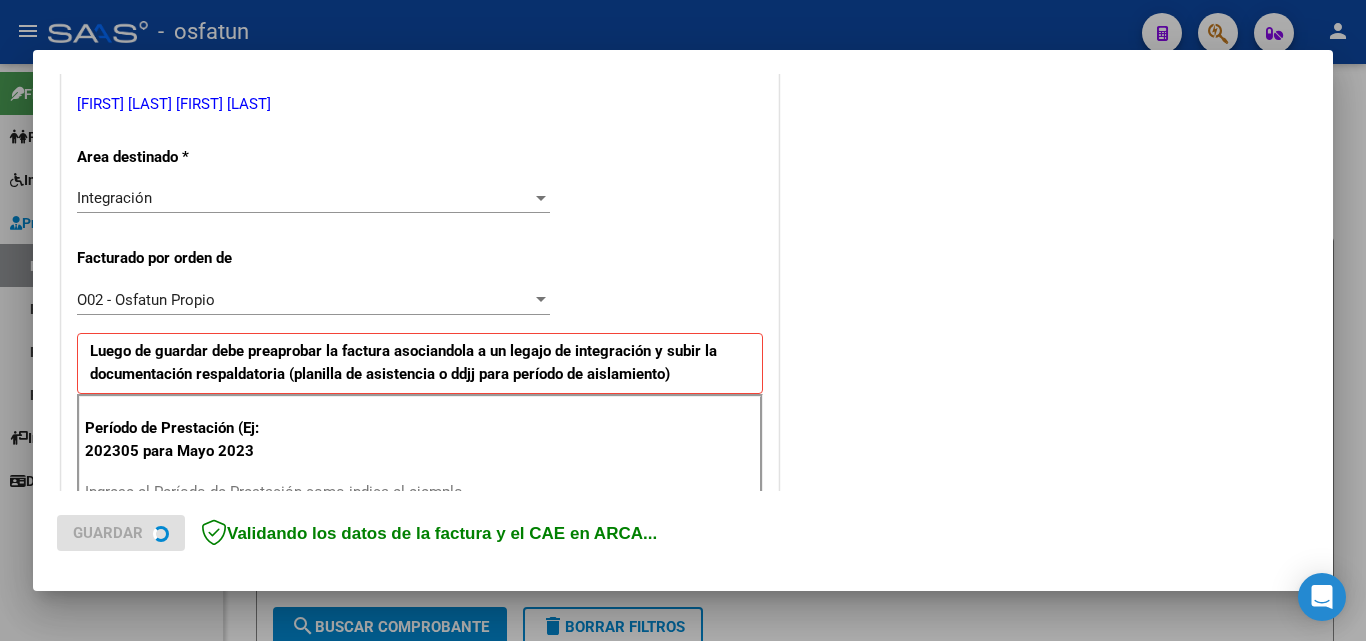 scroll, scrollTop: 600, scrollLeft: 0, axis: vertical 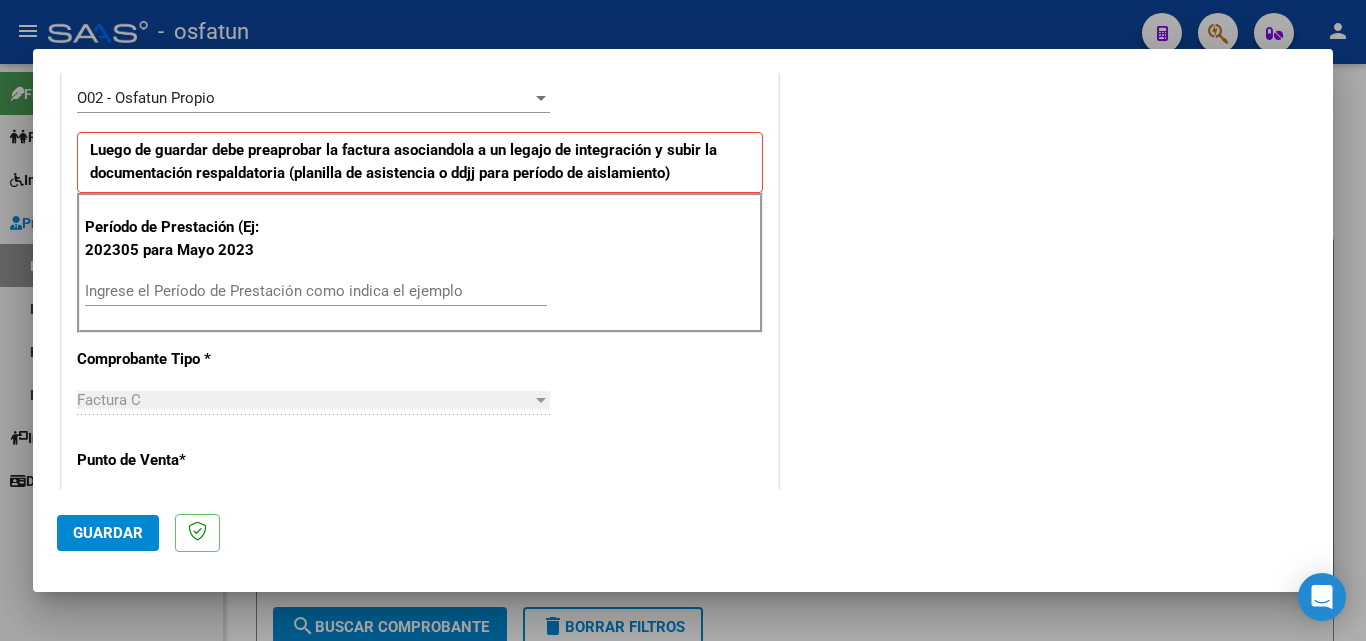 click on "Ingrese el Período de Prestación como indica el ejemplo" at bounding box center [316, 291] 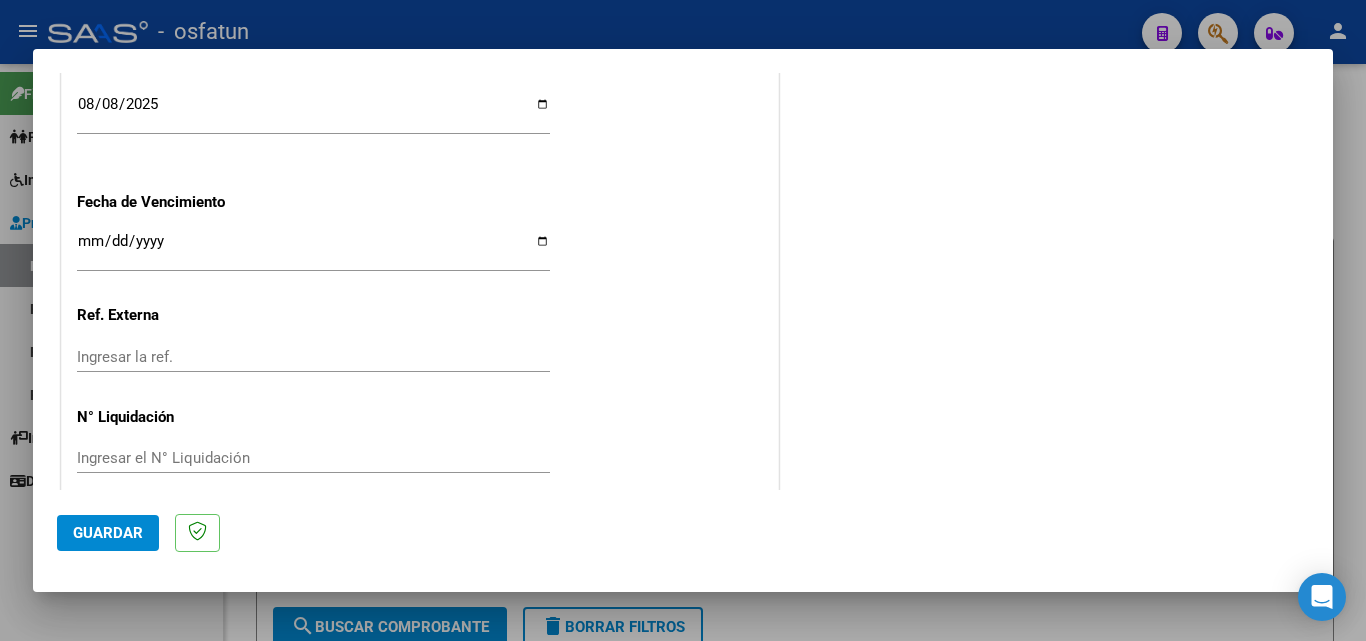 scroll, scrollTop: 1558, scrollLeft: 0, axis: vertical 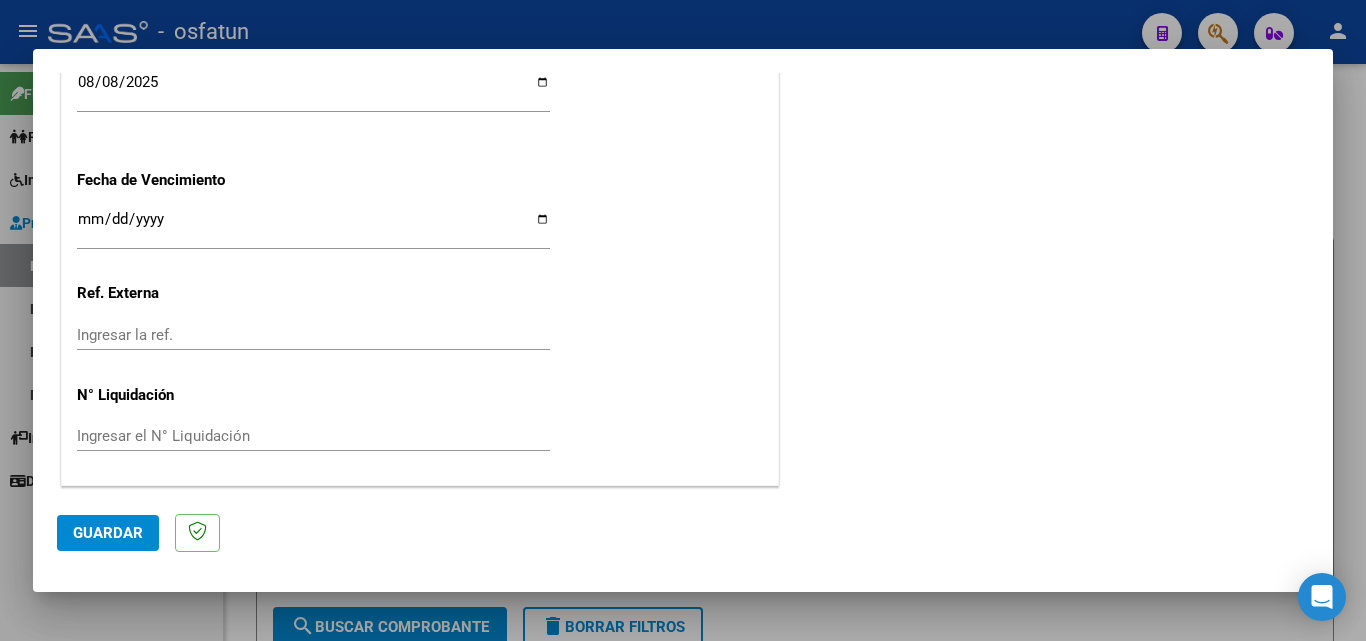 type on "202507" 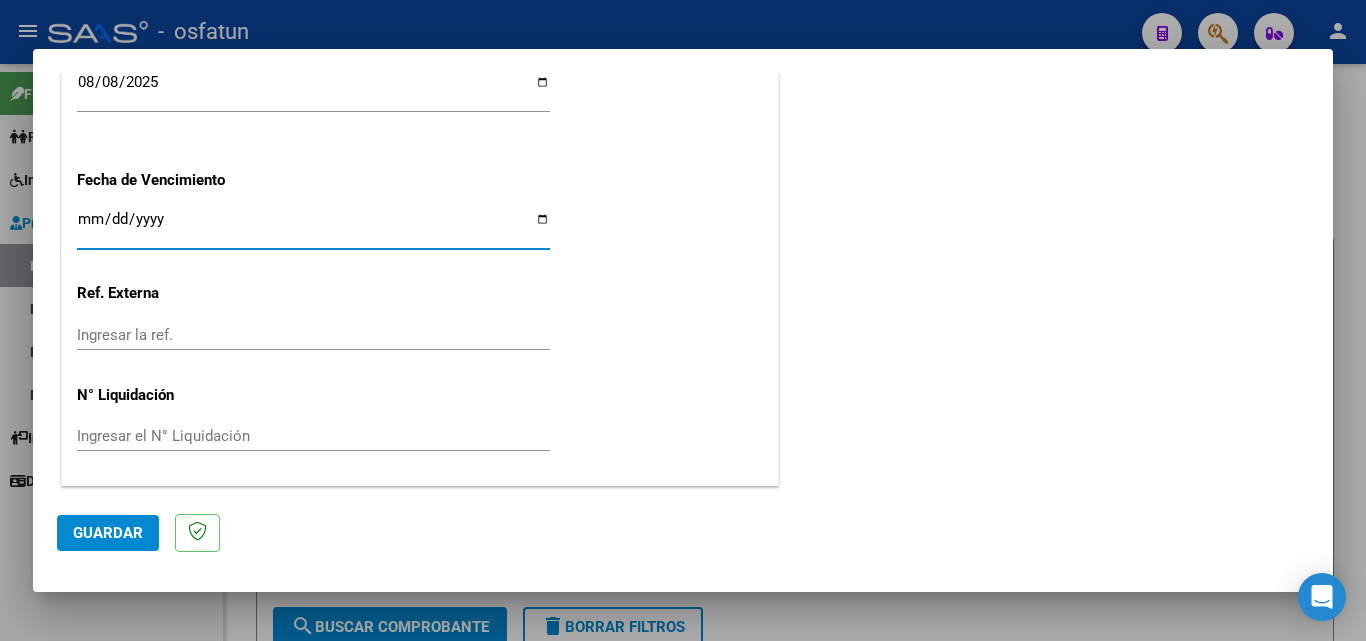click on "Ingresar la fecha" at bounding box center [313, 227] 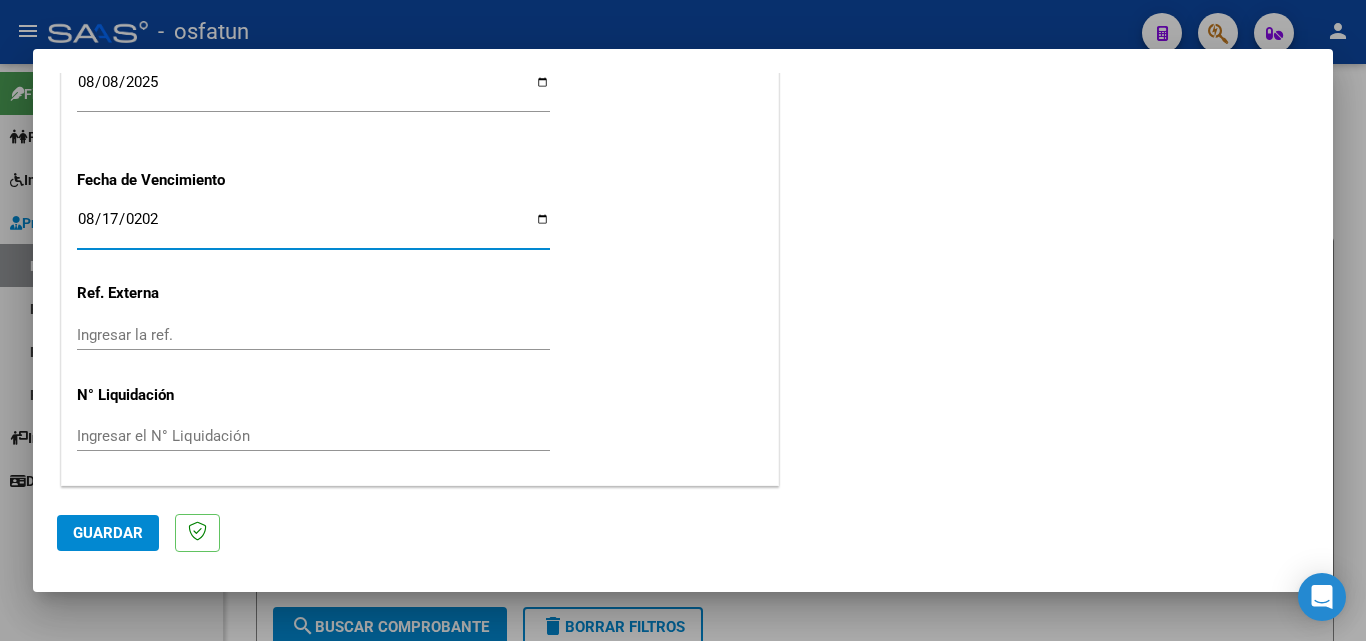 type on "2025-08-17" 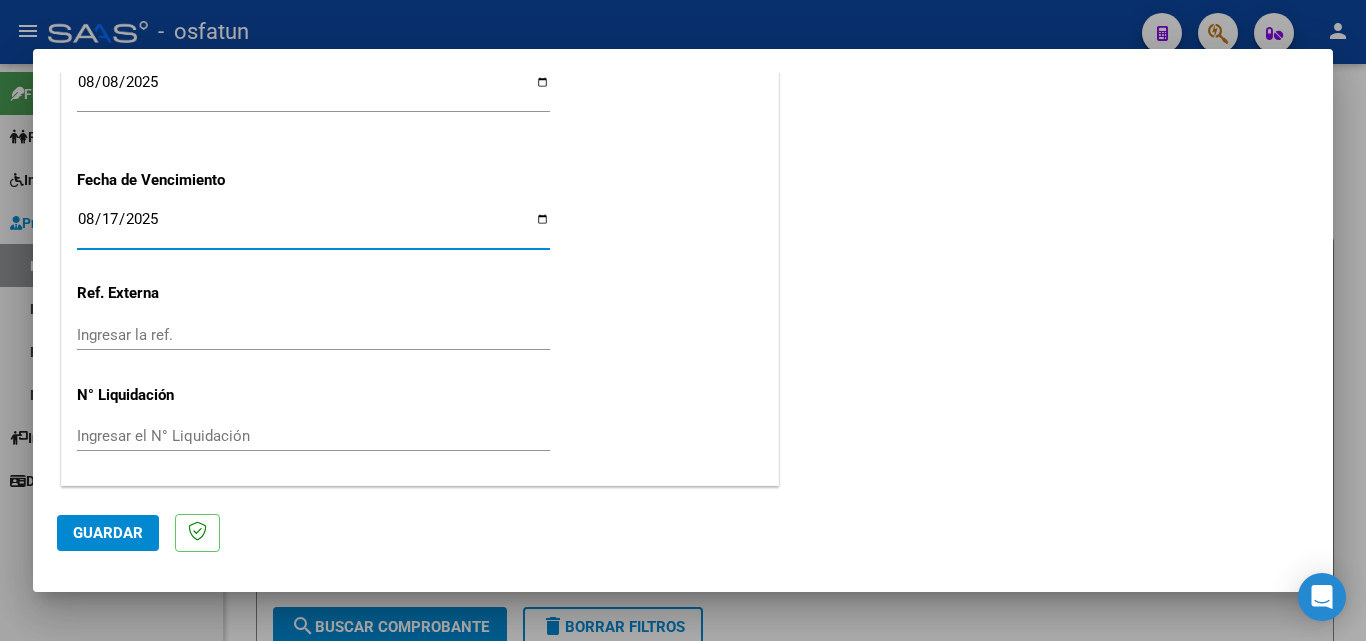 click on "CUIT  *   [CUIT] Ingresar CUIT  ANALISIS PRESTADOR  [LAST] [FIRST] [LAST]  ARCA Padrón  Area destinado * Integración Seleccionar Area  Facturado por orden de  O02 - Osfatun Propio Seleccionar Gerenciador Luego de guardar debe preaprobar la factura asociandola a un legajo de integración y subir la documentación respaldatoria (planilla de asistencia o ddjj para período de aislamiento)  Período de Prestación (Ej: 202305 para Mayo 2023    [DATE] Ingrese el Período de Prestación como indica el ejemplo   Comprobante Tipo * Factura C Seleccionar Tipo Punto de Venta  *   [NUMBER] Ingresar el Nro.  Número  *   [NUMBER] Ingresar el Nro.  Monto  *   $ [PRICE] Ingresar el monto  Fecha del Cpbt.  *   [DATE] Ingresar la fecha  CAE / CAEA (no ingrese CAI)    [CAE] Ingresar el CAE o CAEA (no ingrese CAI)  Fecha Recibido  *   [DATE] Ingresar la fecha  Fecha de Vencimiento    [DATE] Ingresar la fecha  Ref. Externa    Ingresar la ref.  N° Liquidación    Ingresar el N° Liquidación" at bounding box center (420, -375) 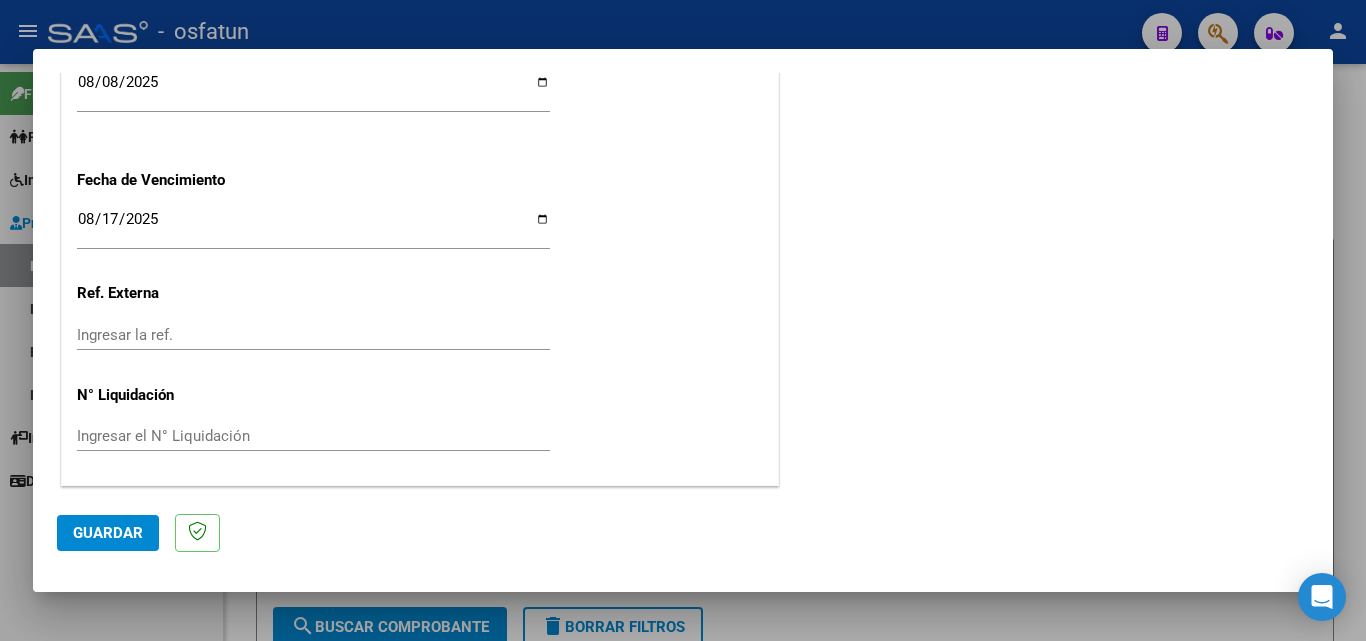 click on "Guardar" 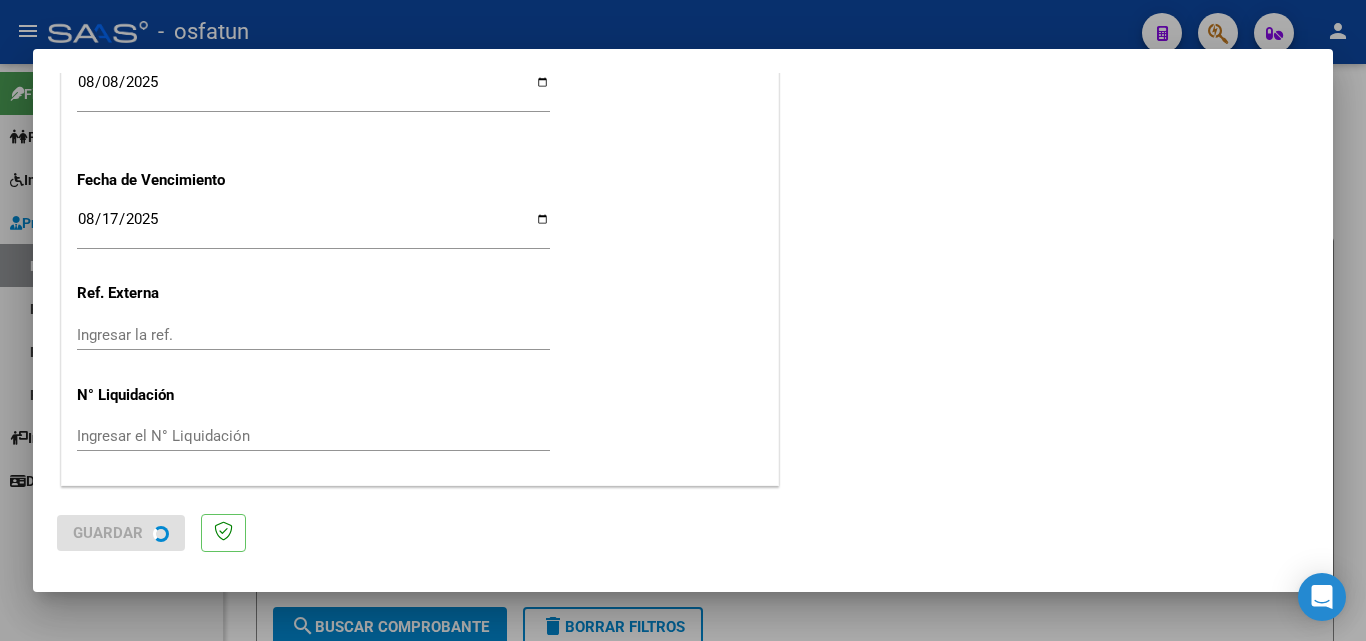 scroll, scrollTop: 0, scrollLeft: 0, axis: both 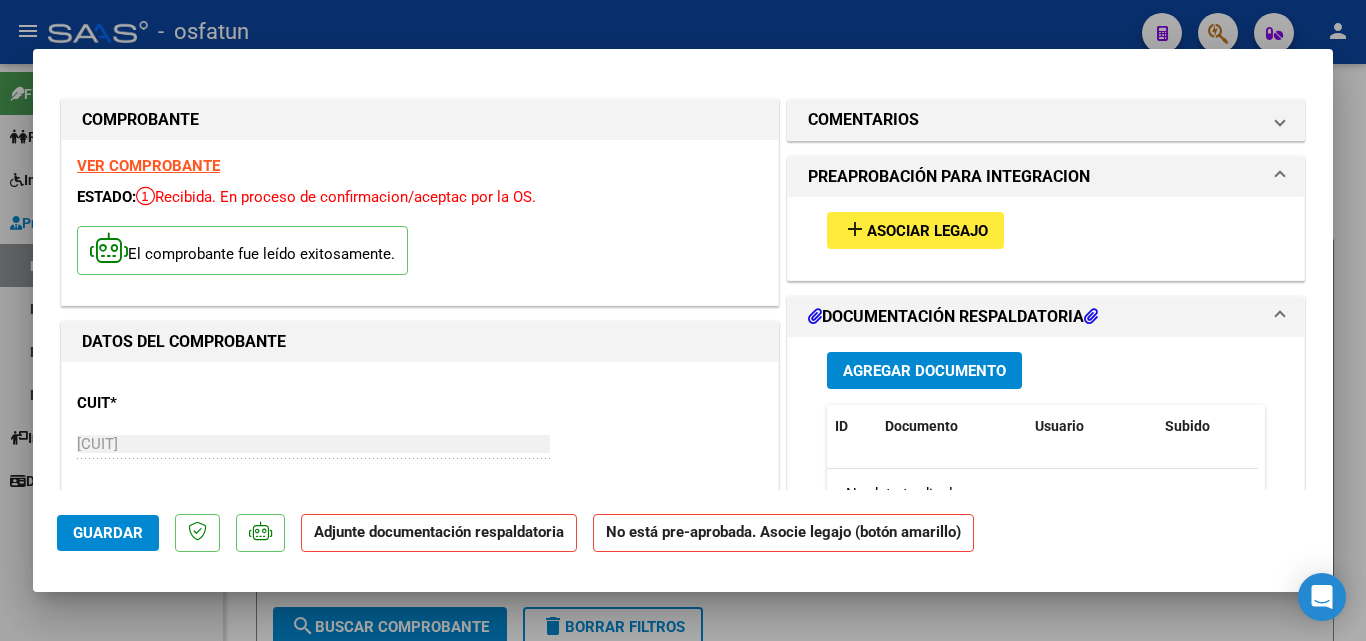 click on "Agregar Documento" at bounding box center (924, 371) 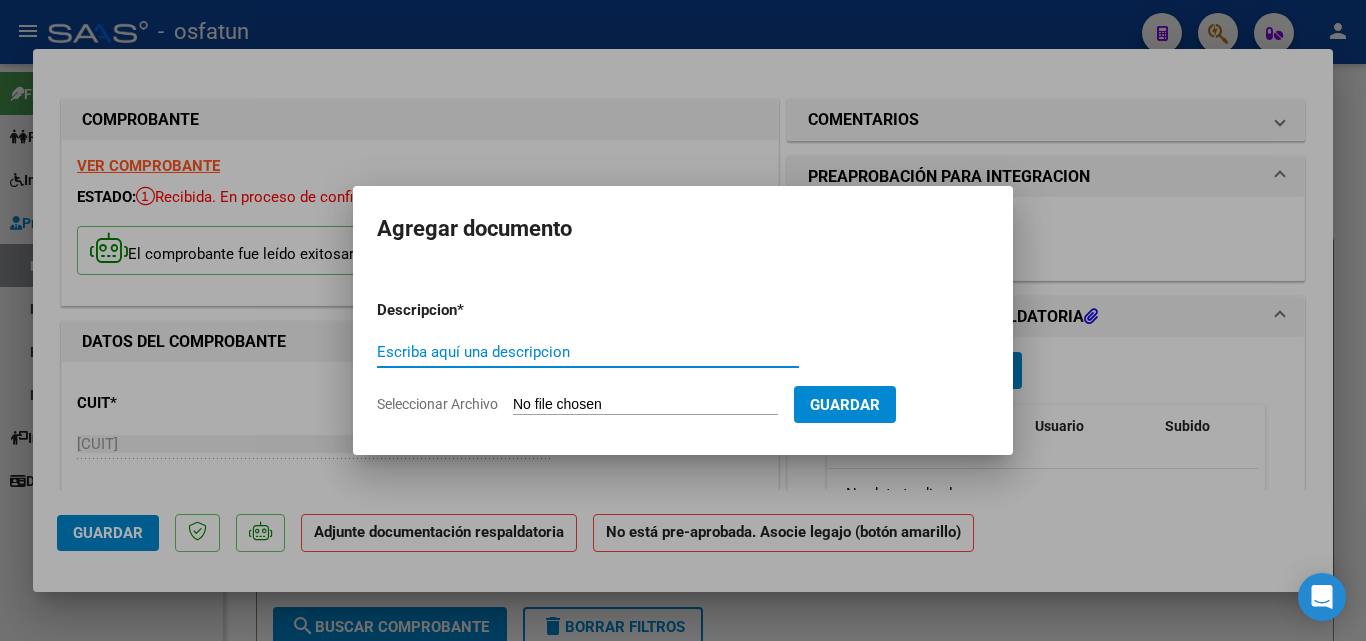 click on "Seleccionar Archivo" 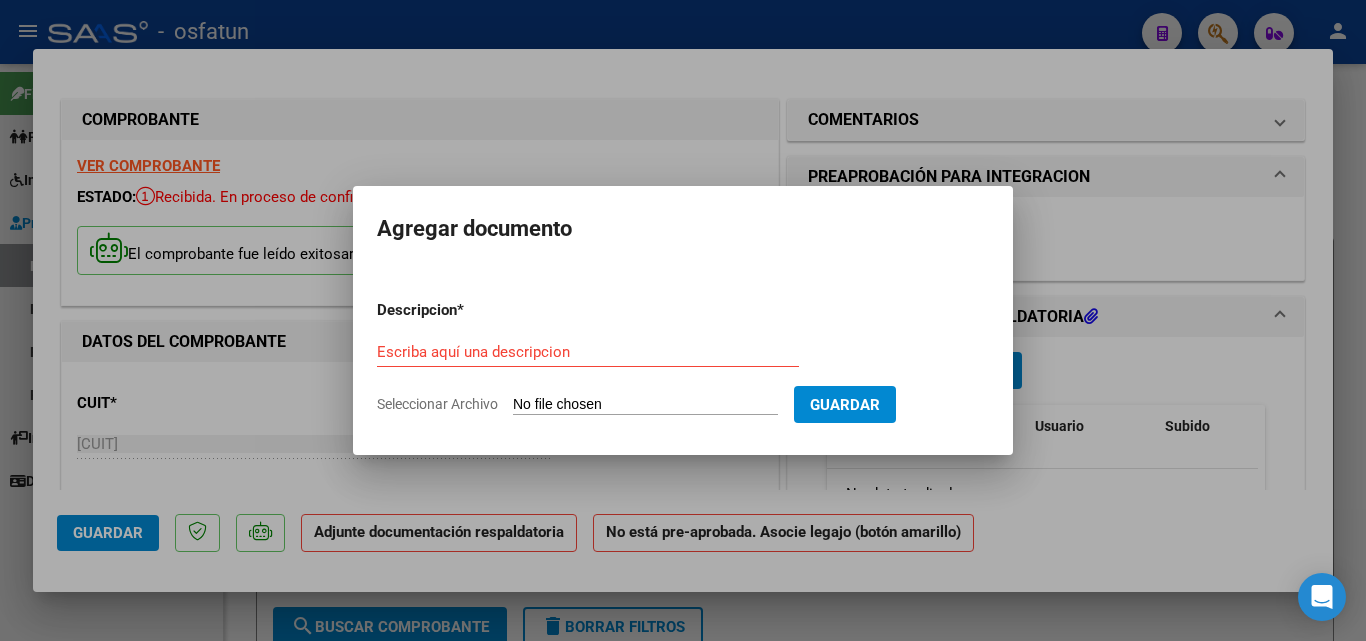 type on "C:\fakepath\AUTORIZACIÓN T OCUPACIONAL - [LAST].pdf" 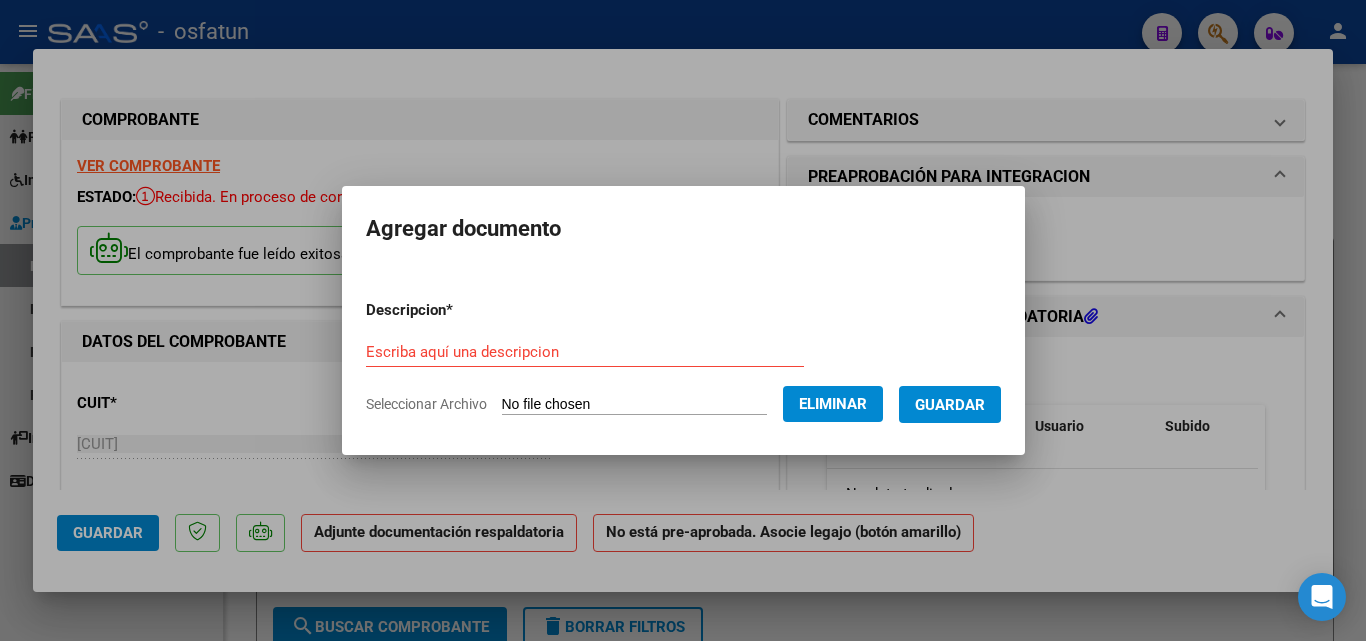 click on "Descripcion  *   Escriba aquí una descripcion  Seleccionar Archivo Eliminar Guardar" at bounding box center [683, 357] 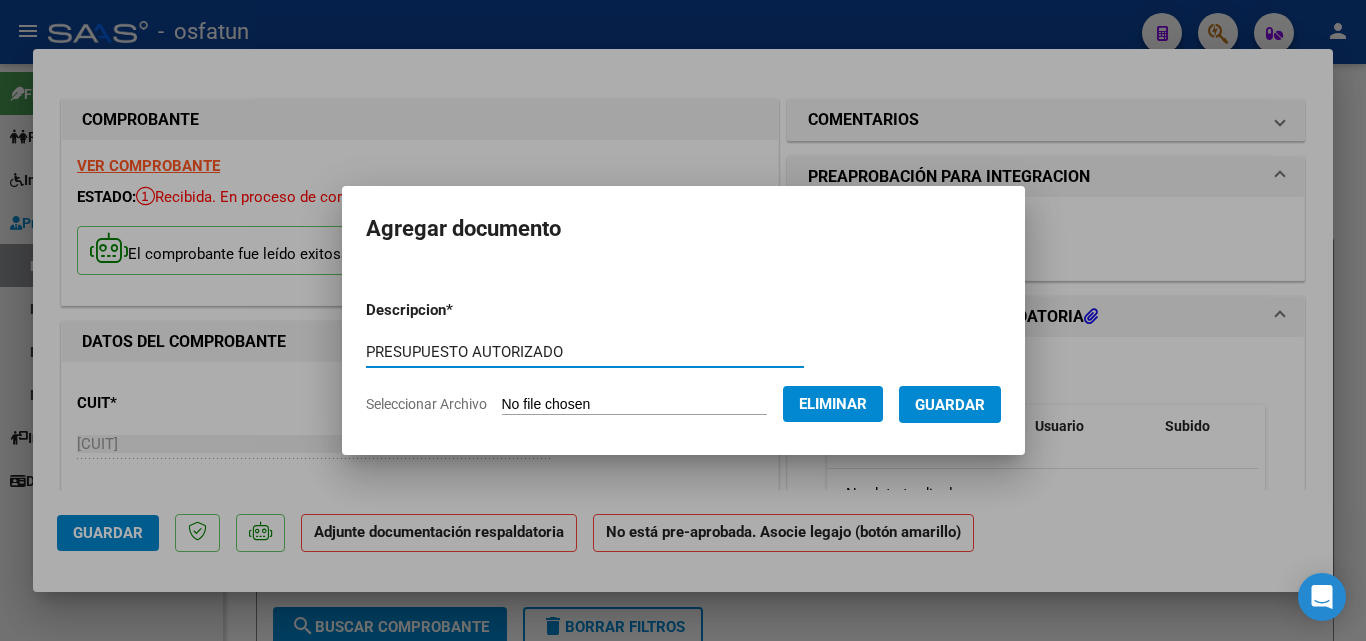 type on "PRESUPUESTO AUTORIZADO" 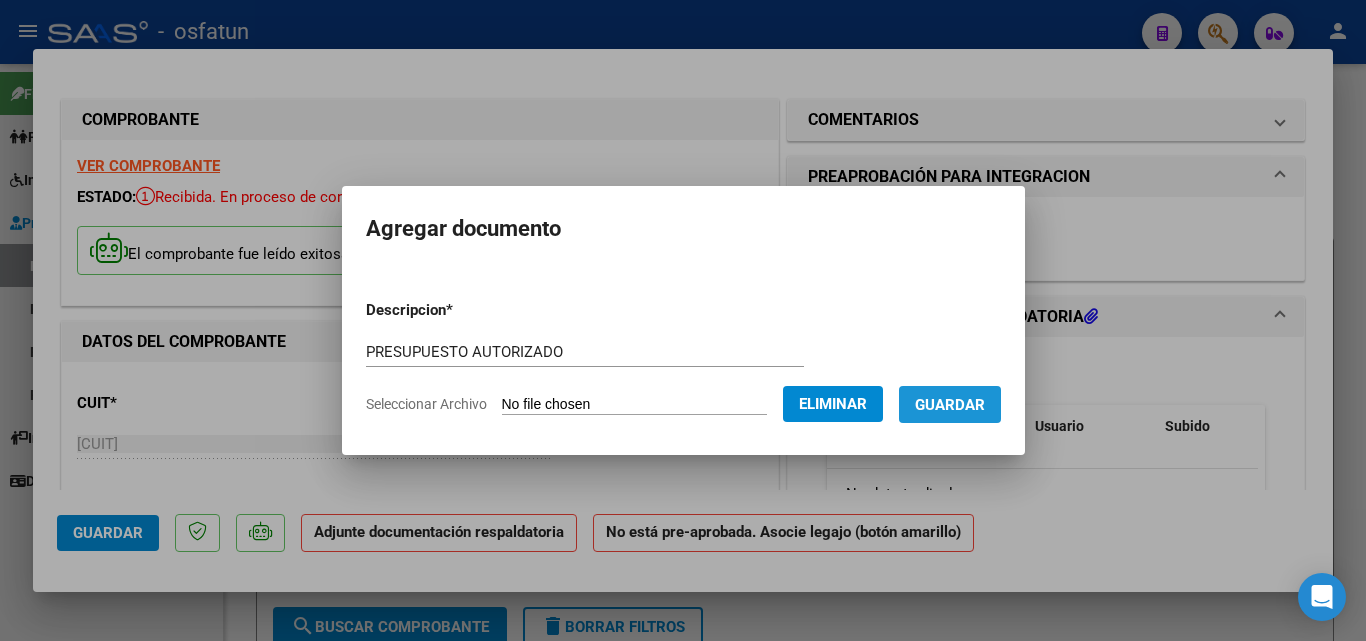 click on "Guardar" at bounding box center [950, 405] 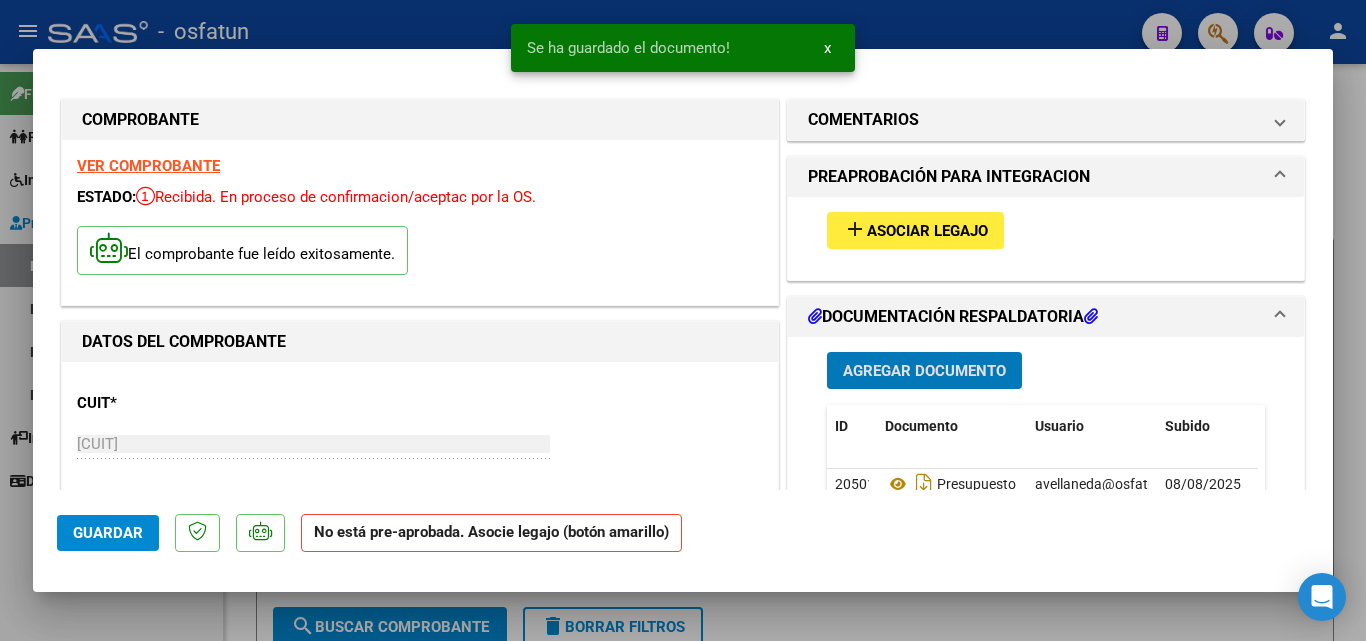 click on "Agregar Documento" at bounding box center (924, 371) 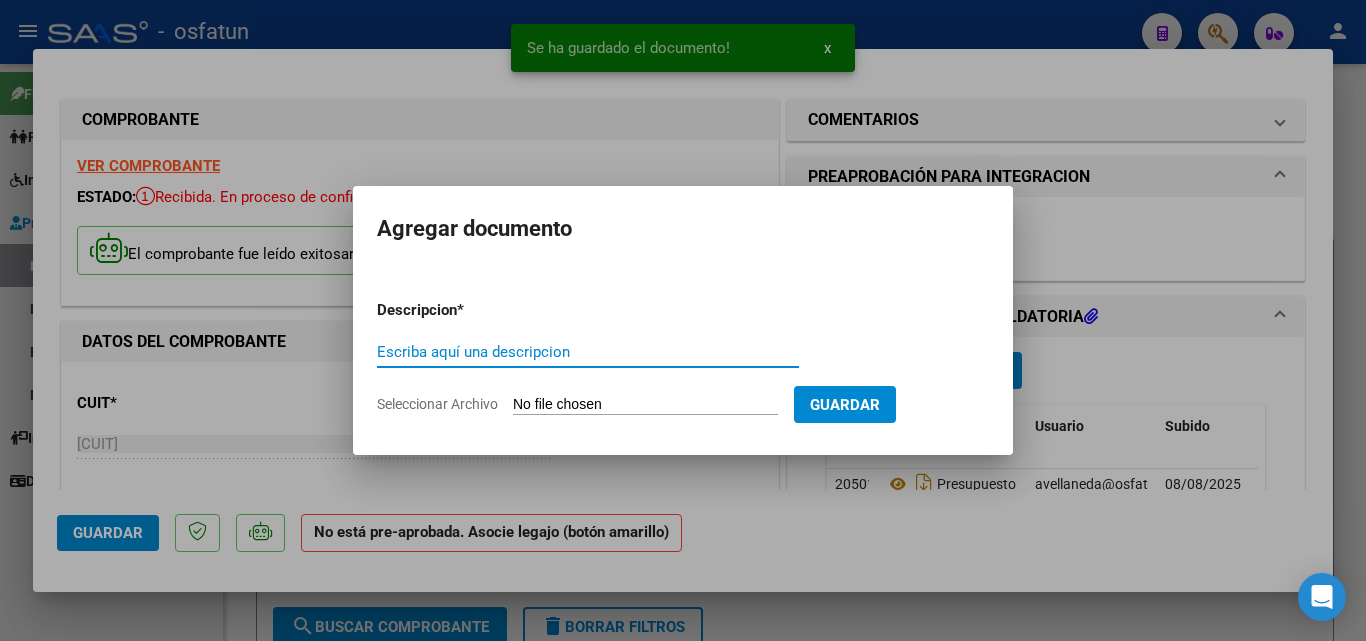 click on "Seleccionar Archivo" 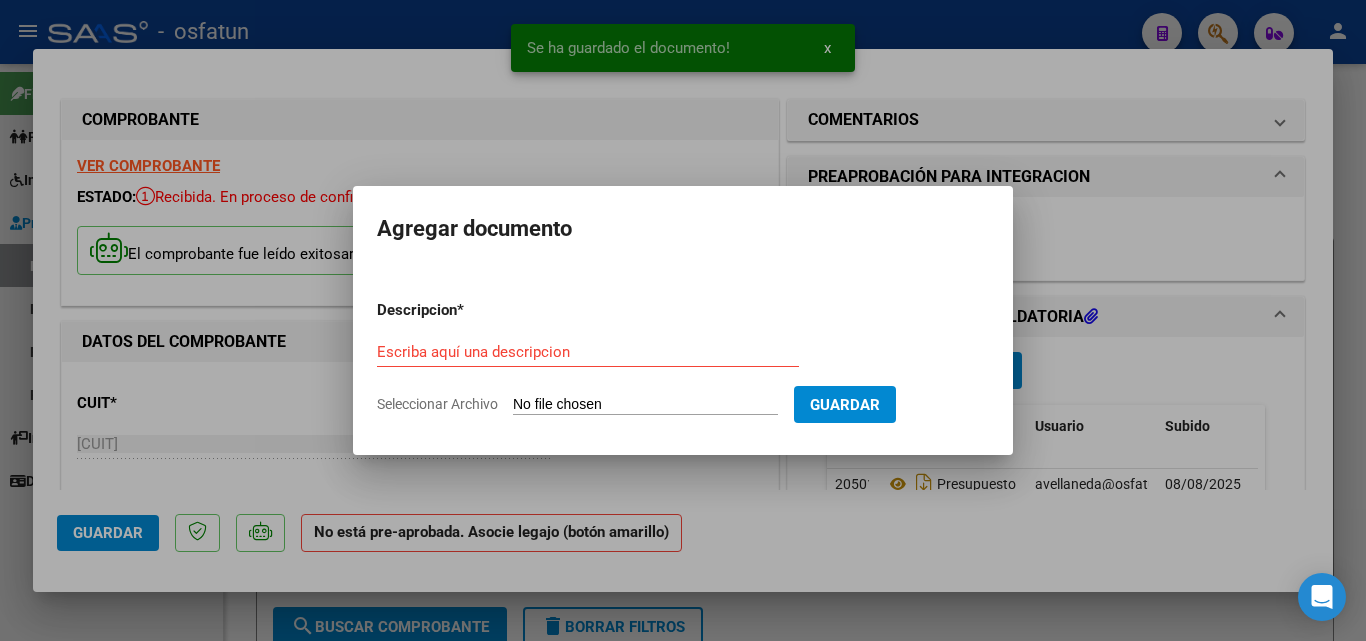type on "C:\fakepath\PA_[NUMBER]_011_00002_00002296.pdf" 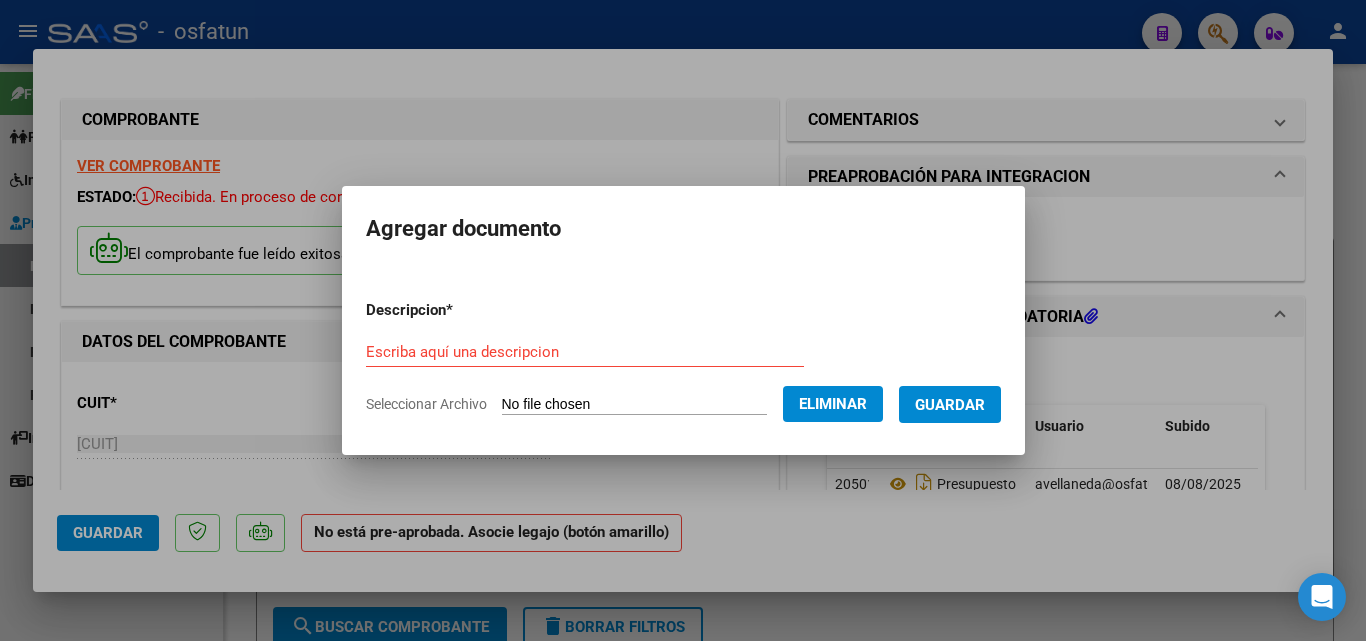 click on "Escriba aquí una descripcion" at bounding box center (585, 352) 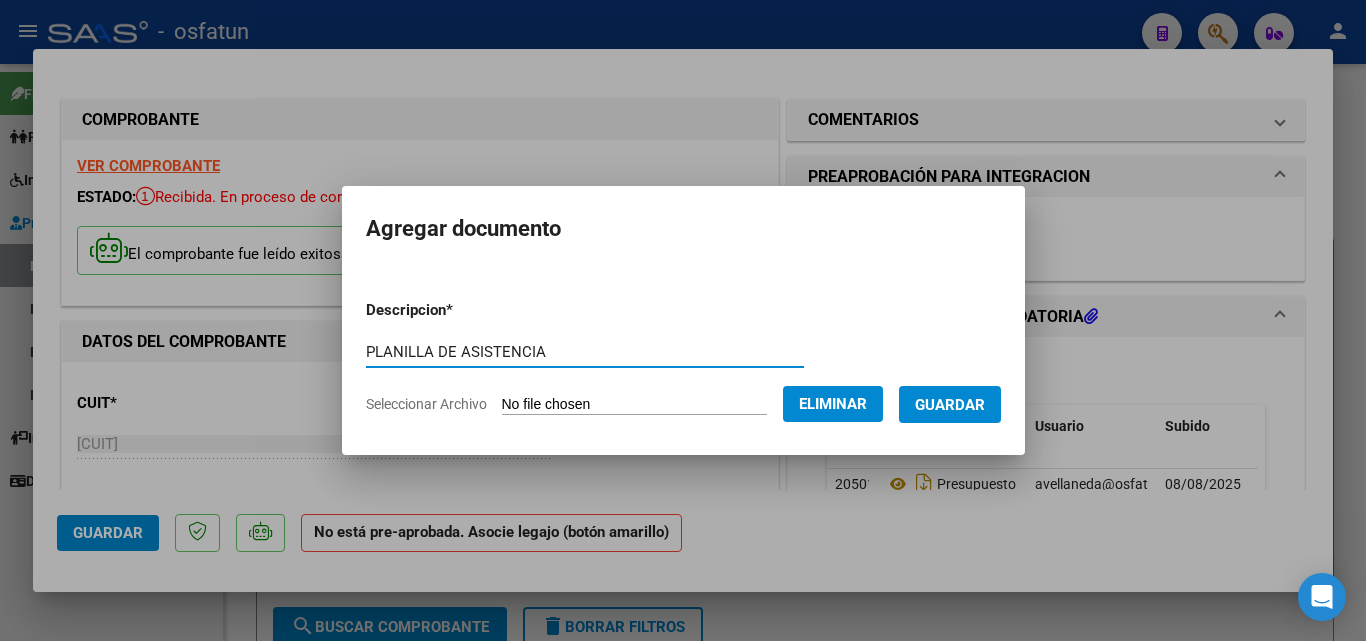 type on "PLANILLA DE ASISTENCIA" 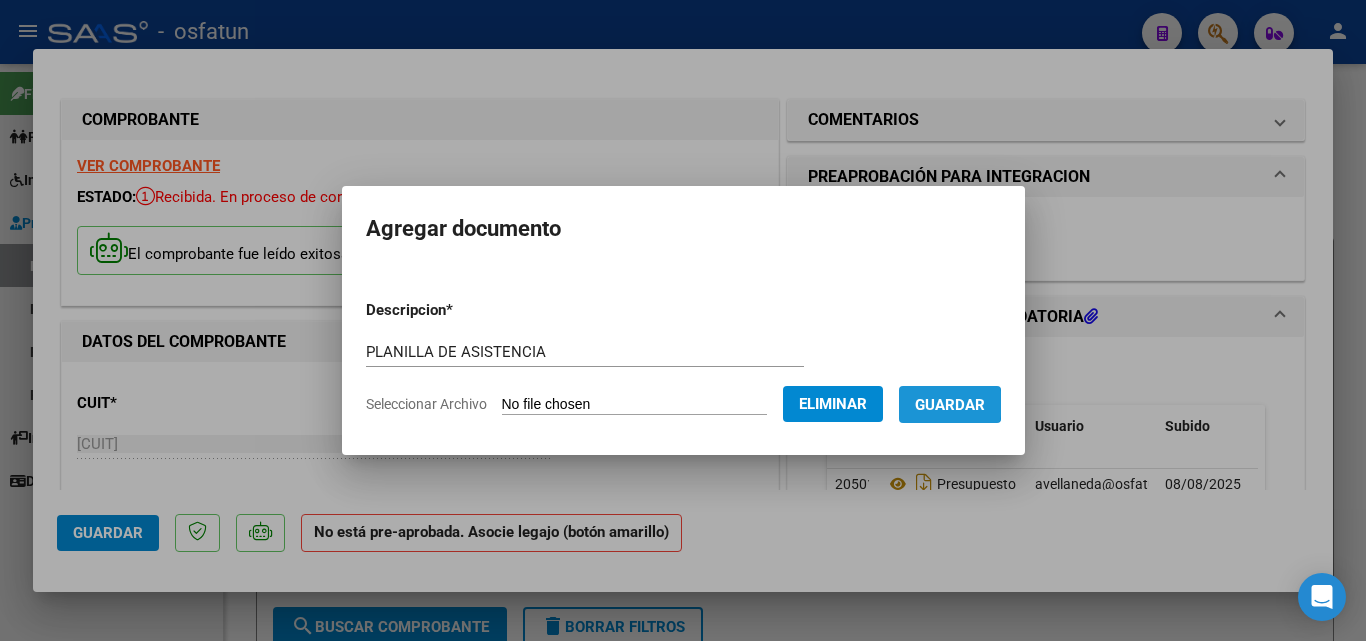 click on "Guardar" at bounding box center [950, 405] 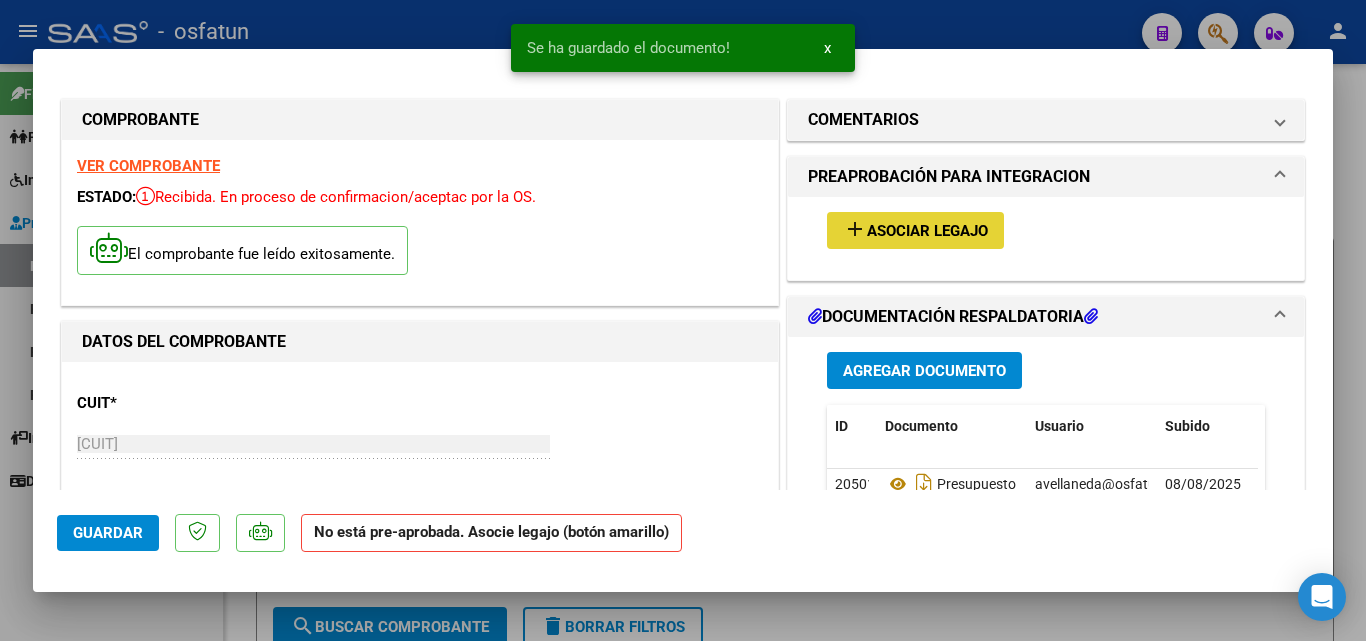 click on "Asociar Legajo" at bounding box center (927, 231) 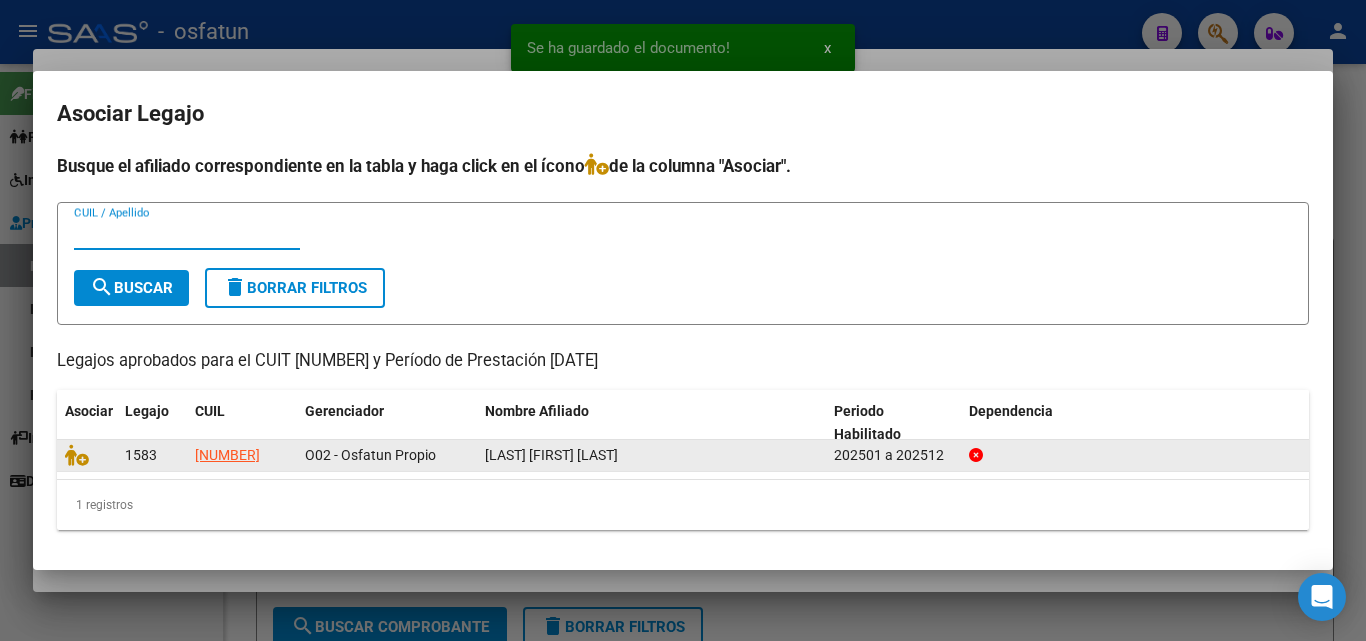 click 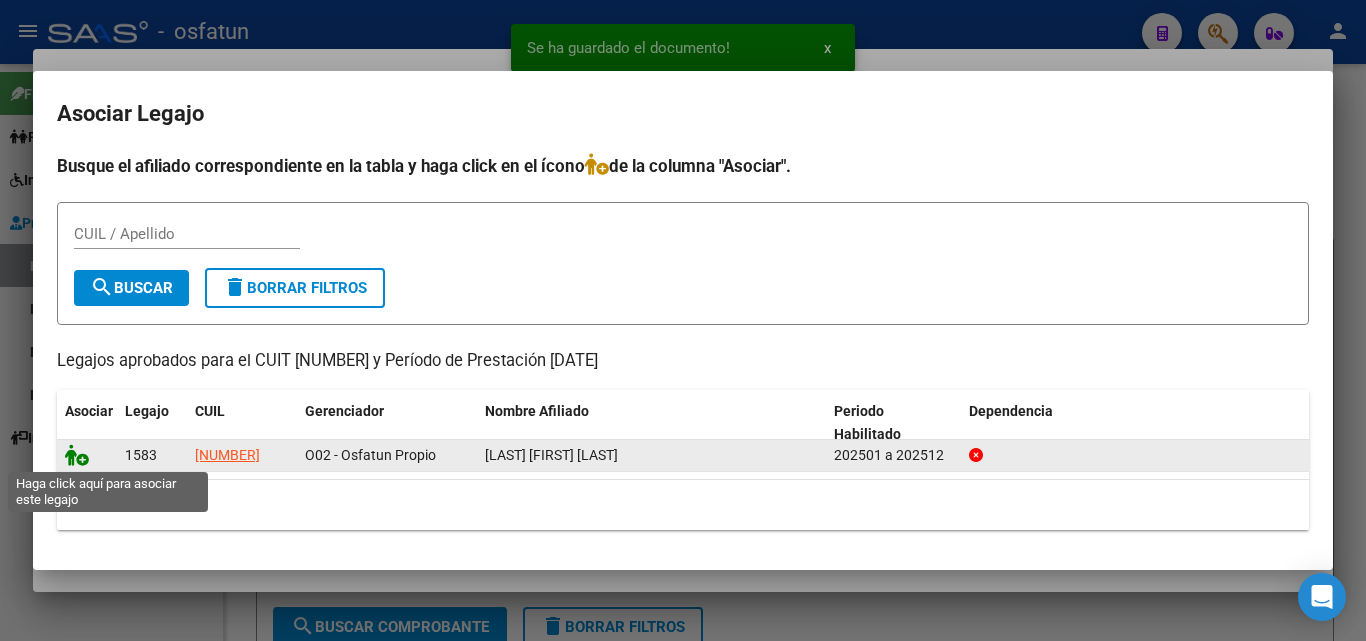 click 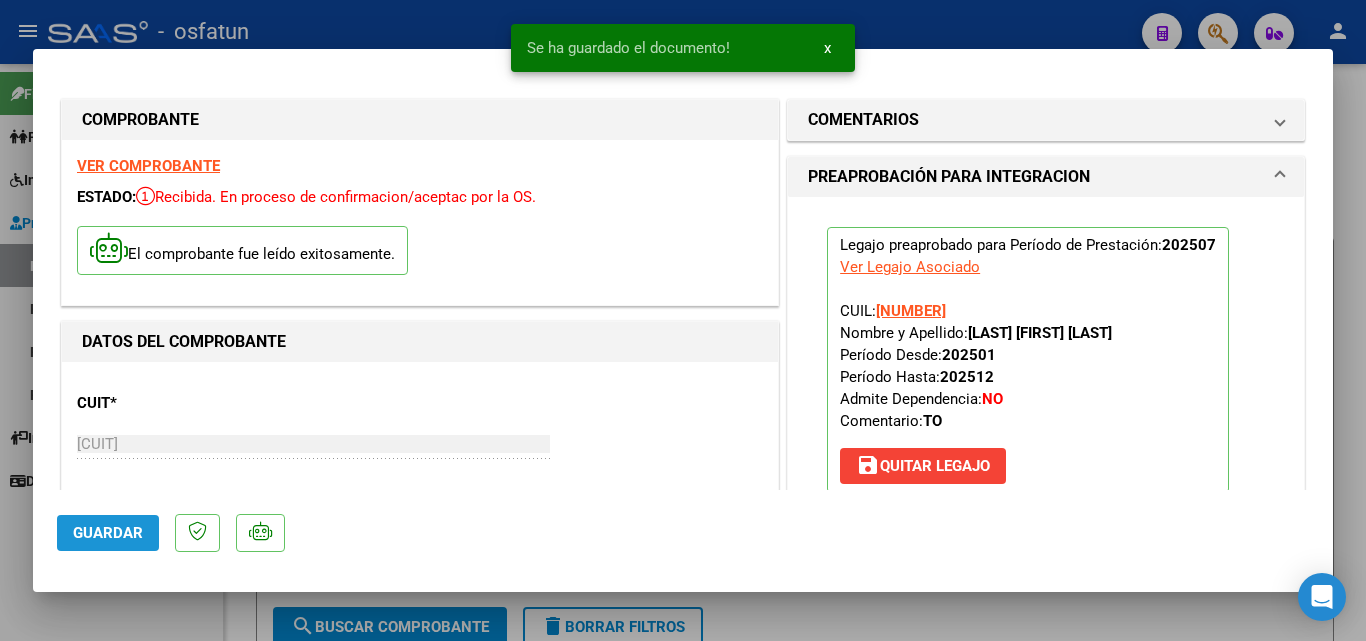 click on "Guardar" 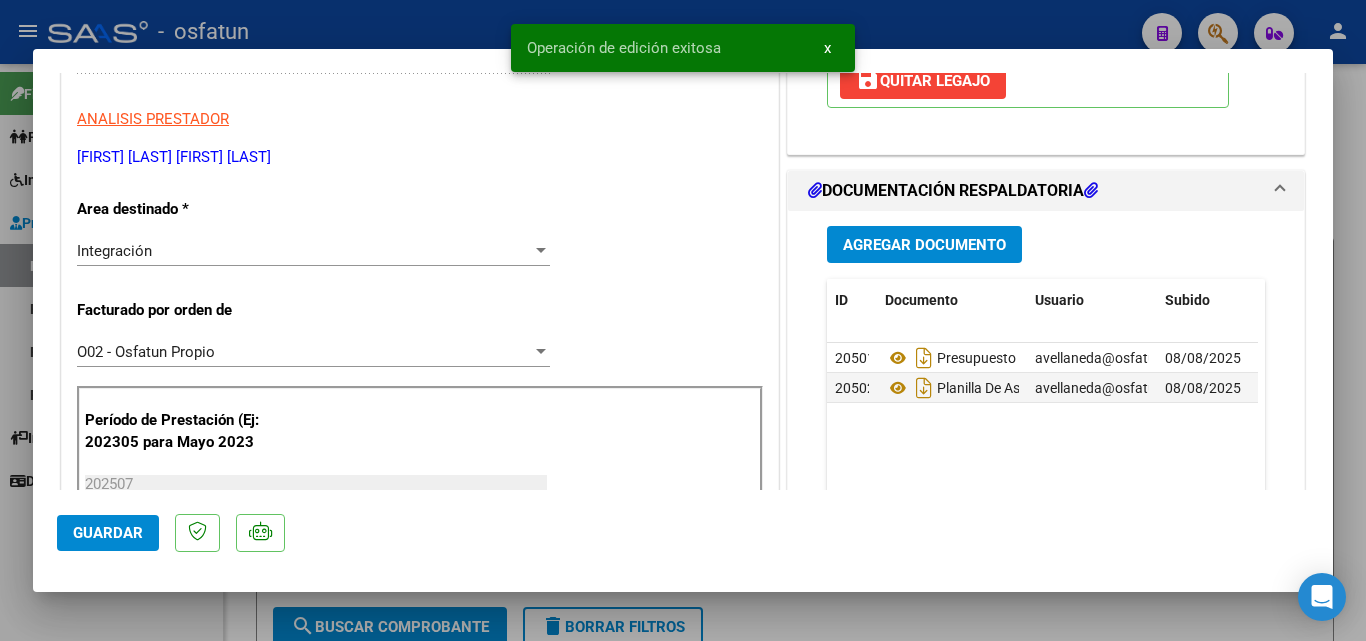 scroll, scrollTop: 400, scrollLeft: 0, axis: vertical 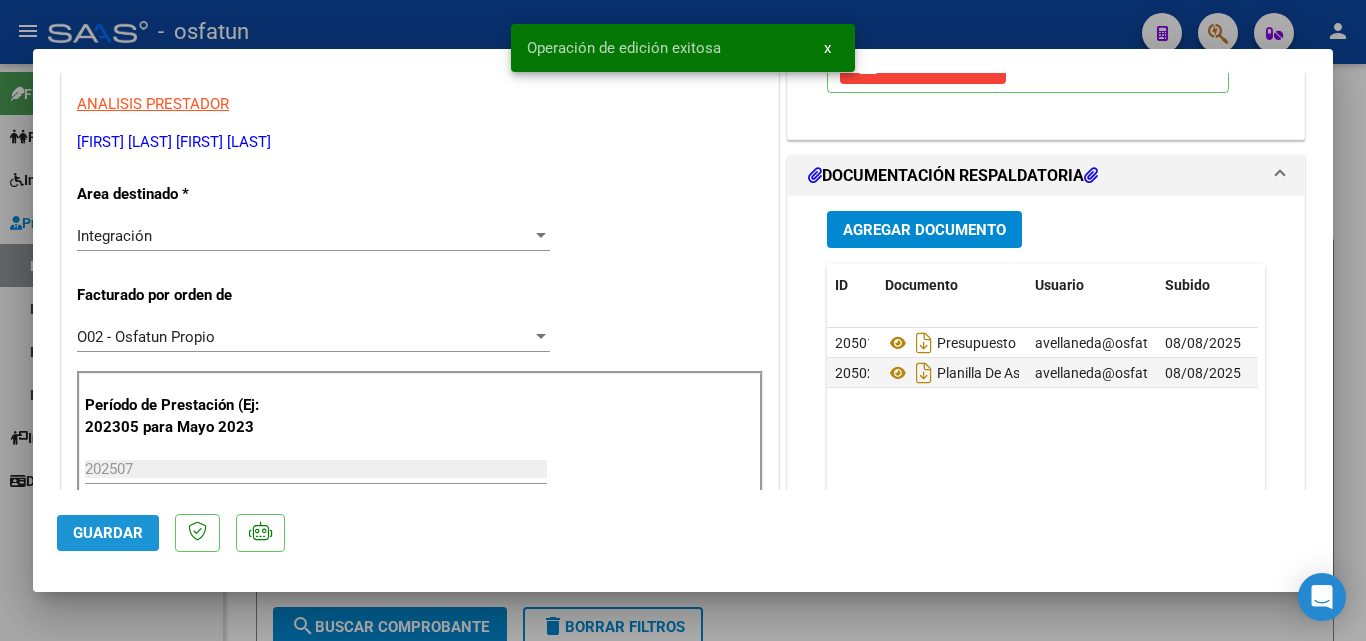 click on "Guardar" 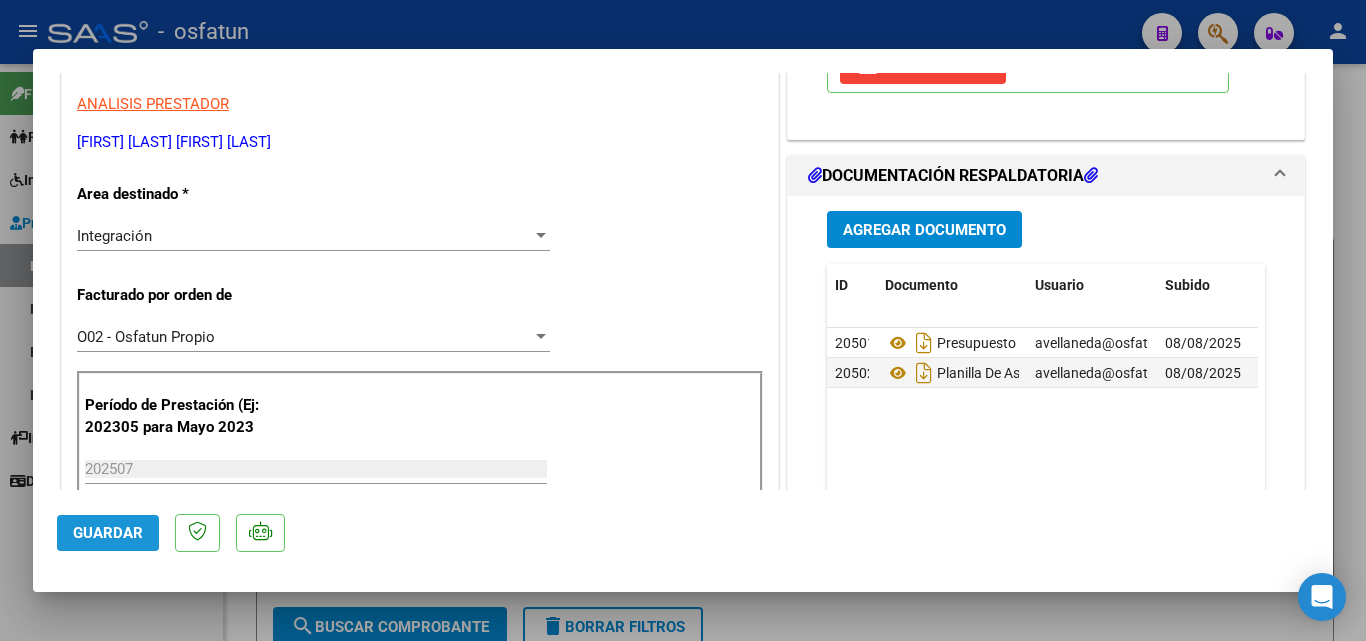 click on "Guardar" 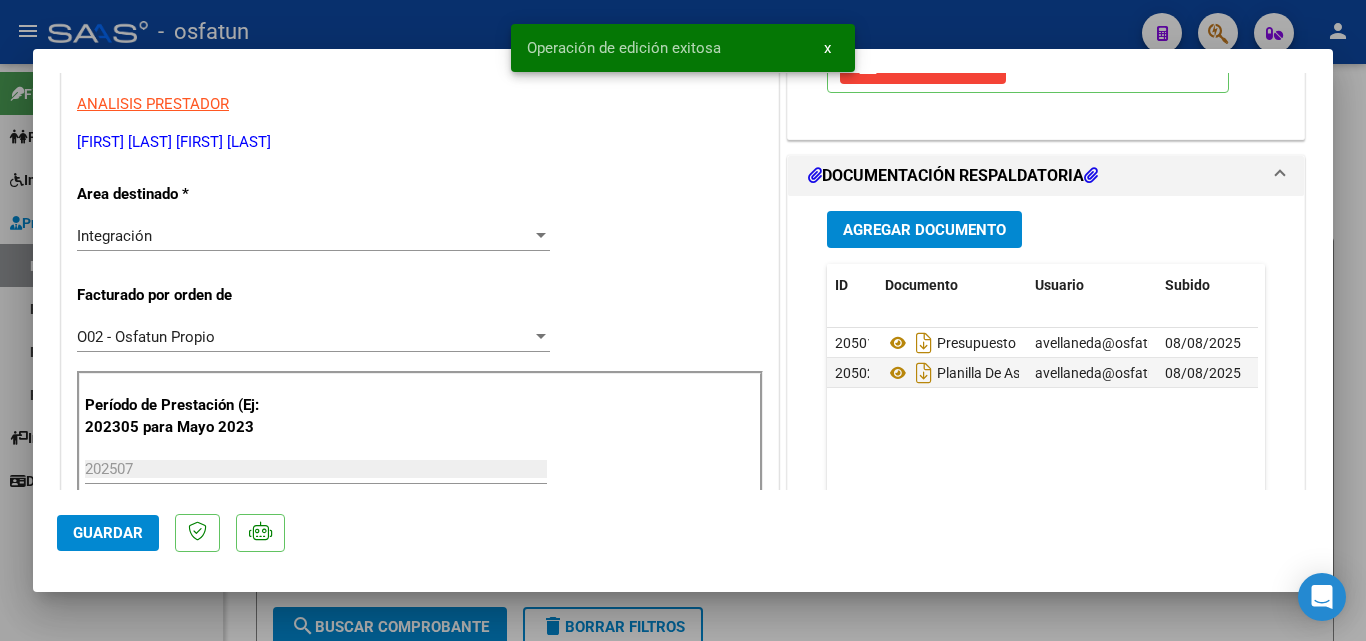 click at bounding box center (683, 320) 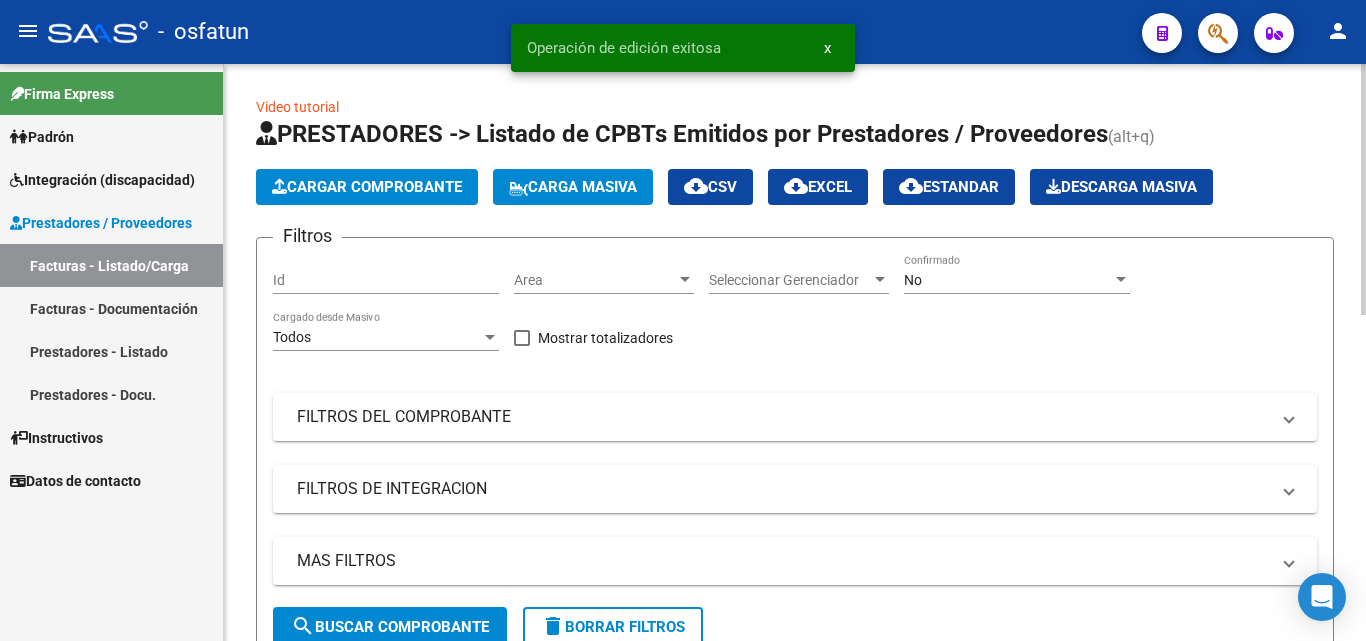 click on "Cargar Comprobante" 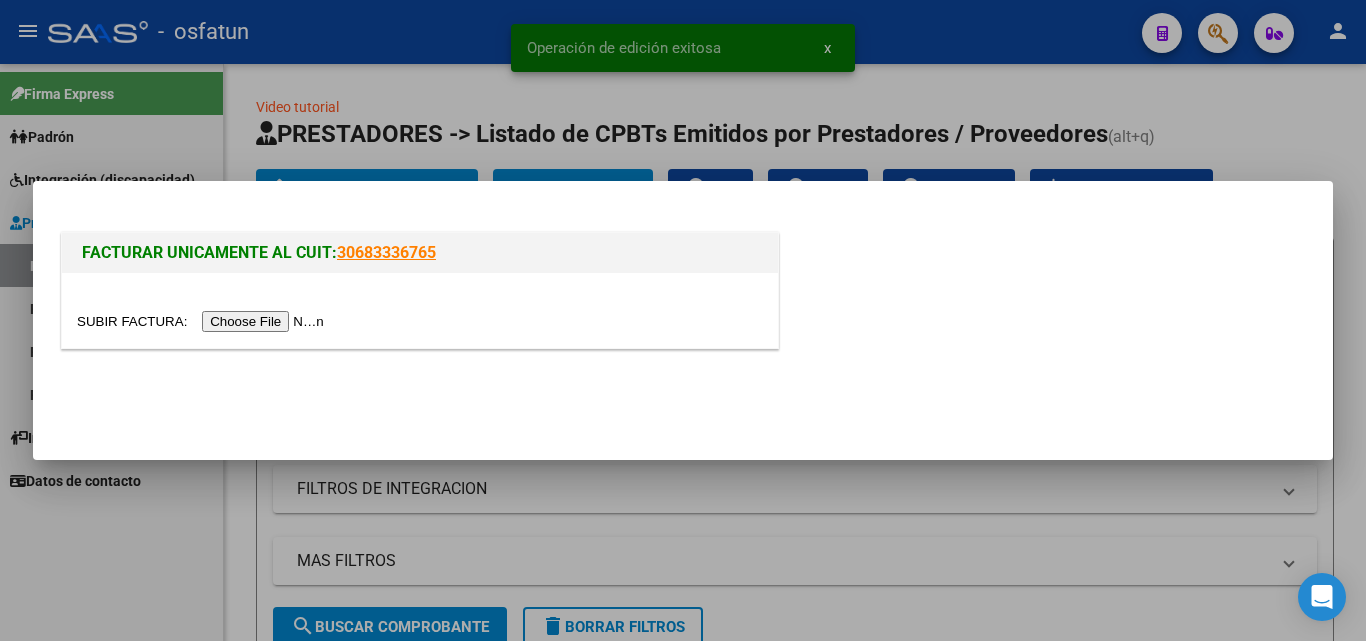 click at bounding box center [203, 321] 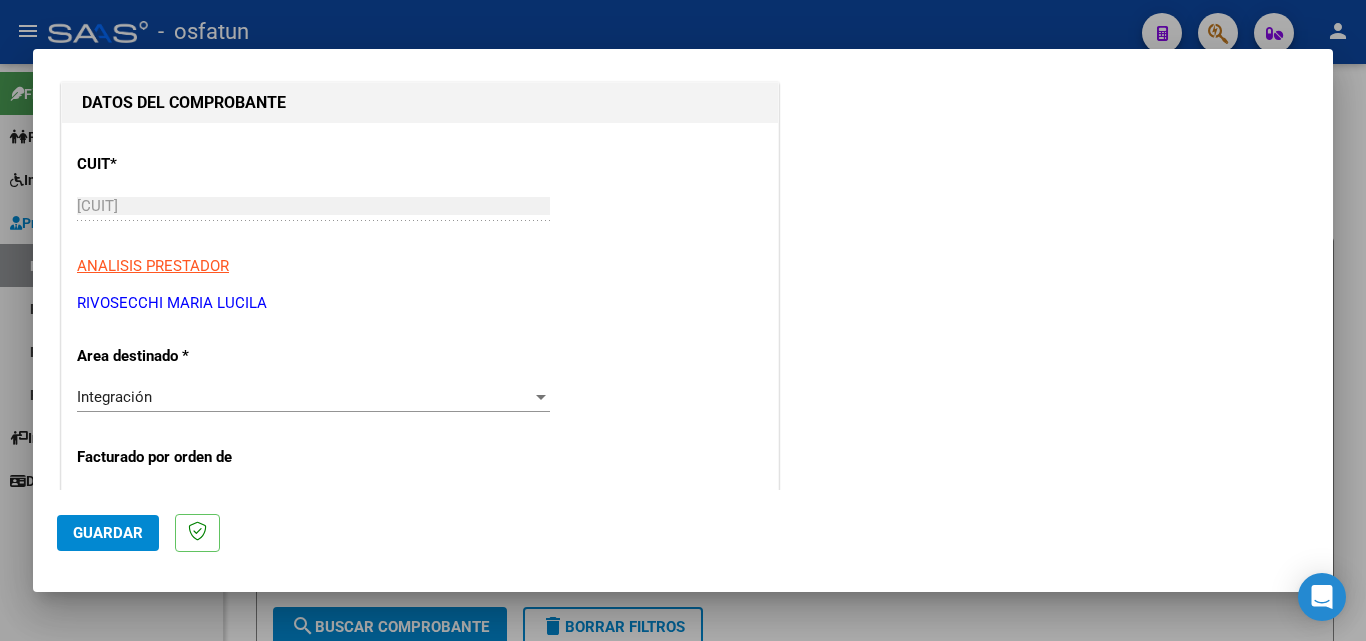 scroll, scrollTop: 500, scrollLeft: 0, axis: vertical 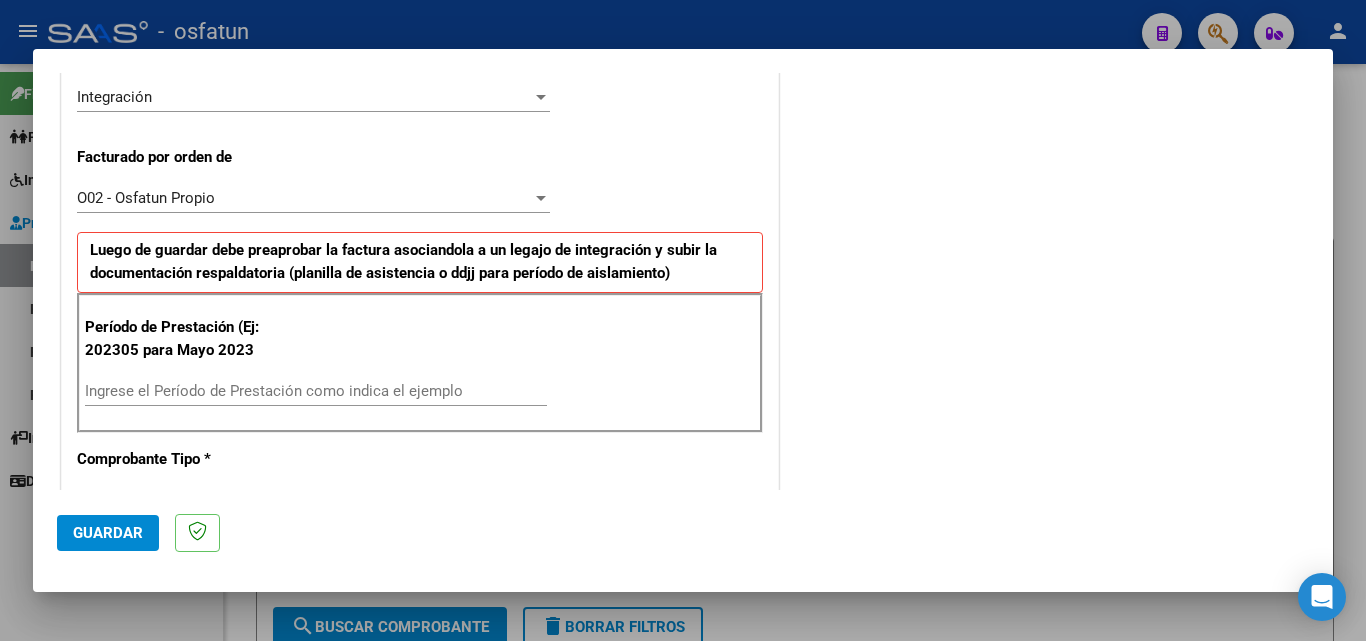 click on "Ingrese el Período de Prestación como indica el ejemplo" at bounding box center (316, 391) 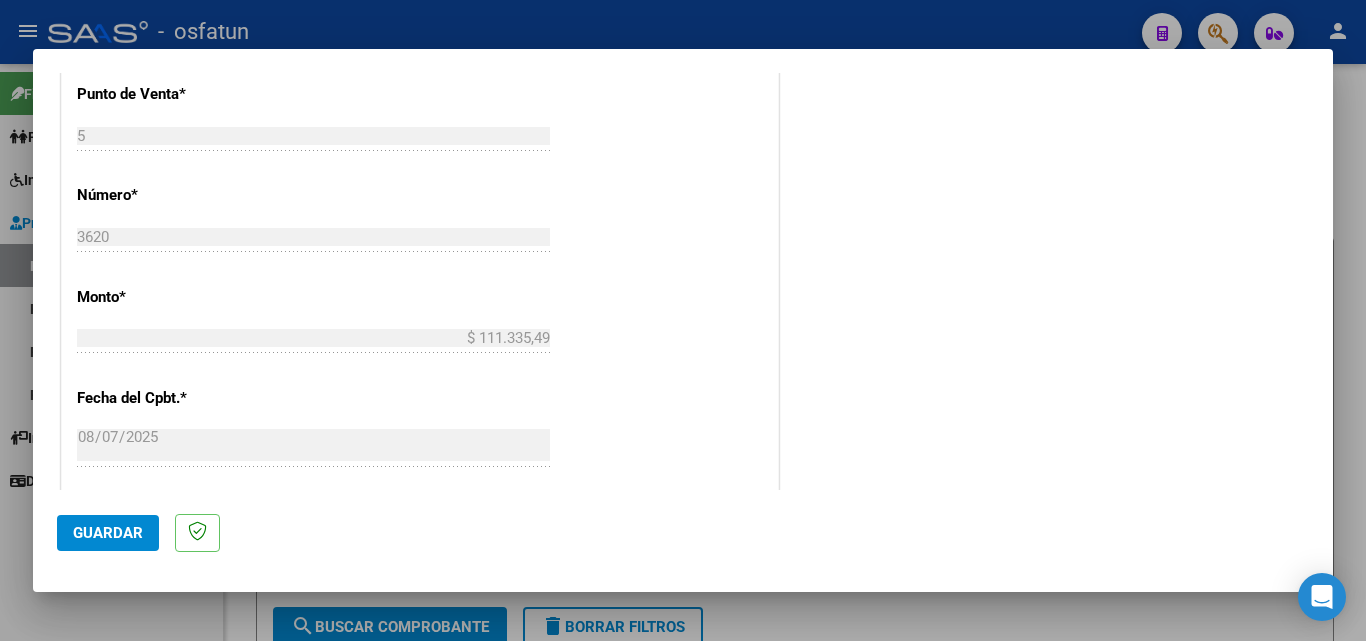 scroll, scrollTop: 1000, scrollLeft: 0, axis: vertical 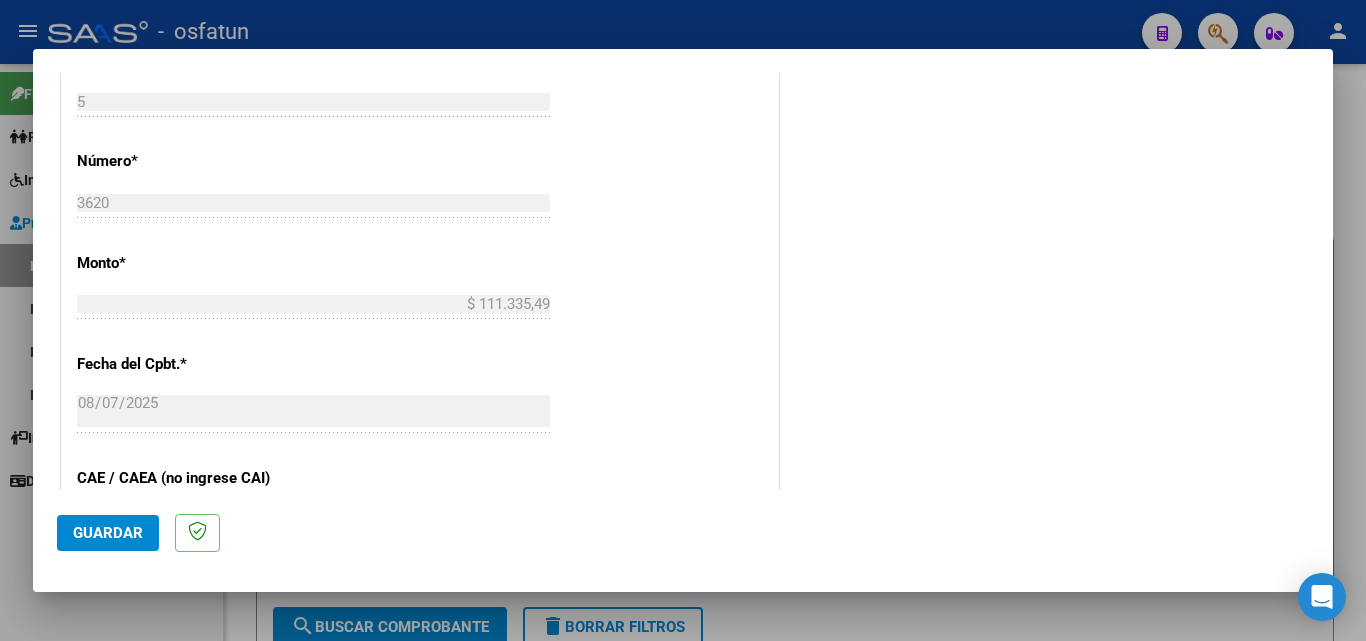 type on "202507" 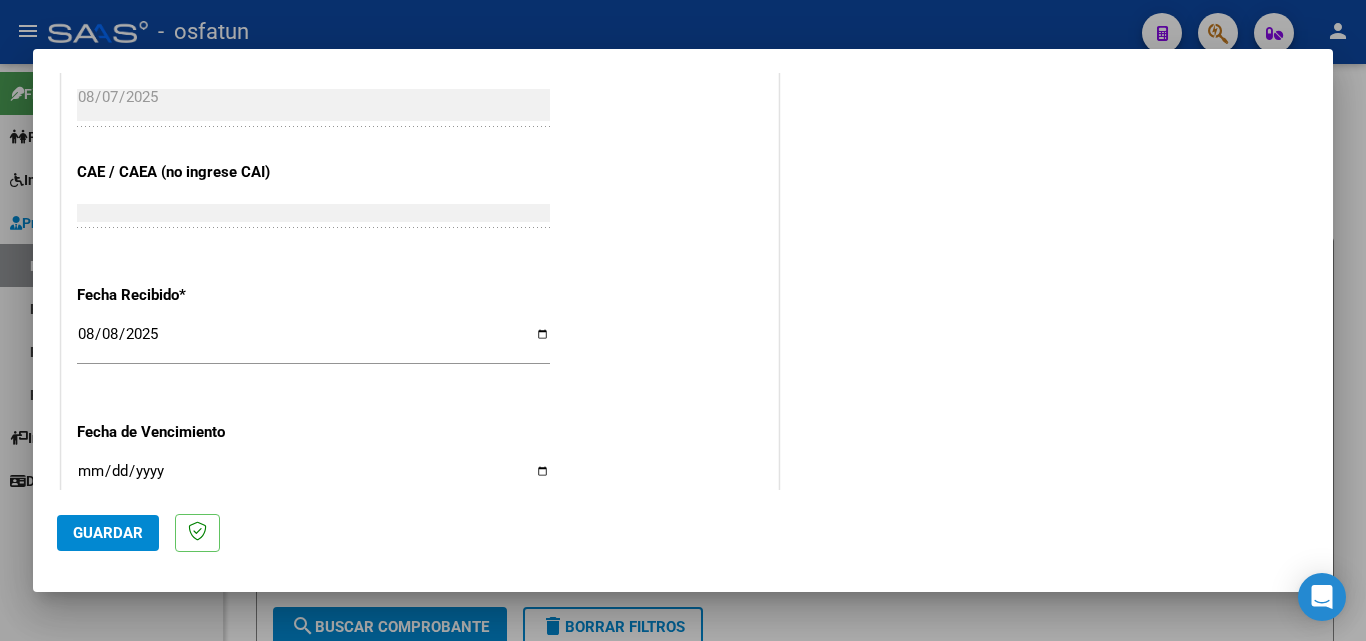 scroll, scrollTop: 1500, scrollLeft: 0, axis: vertical 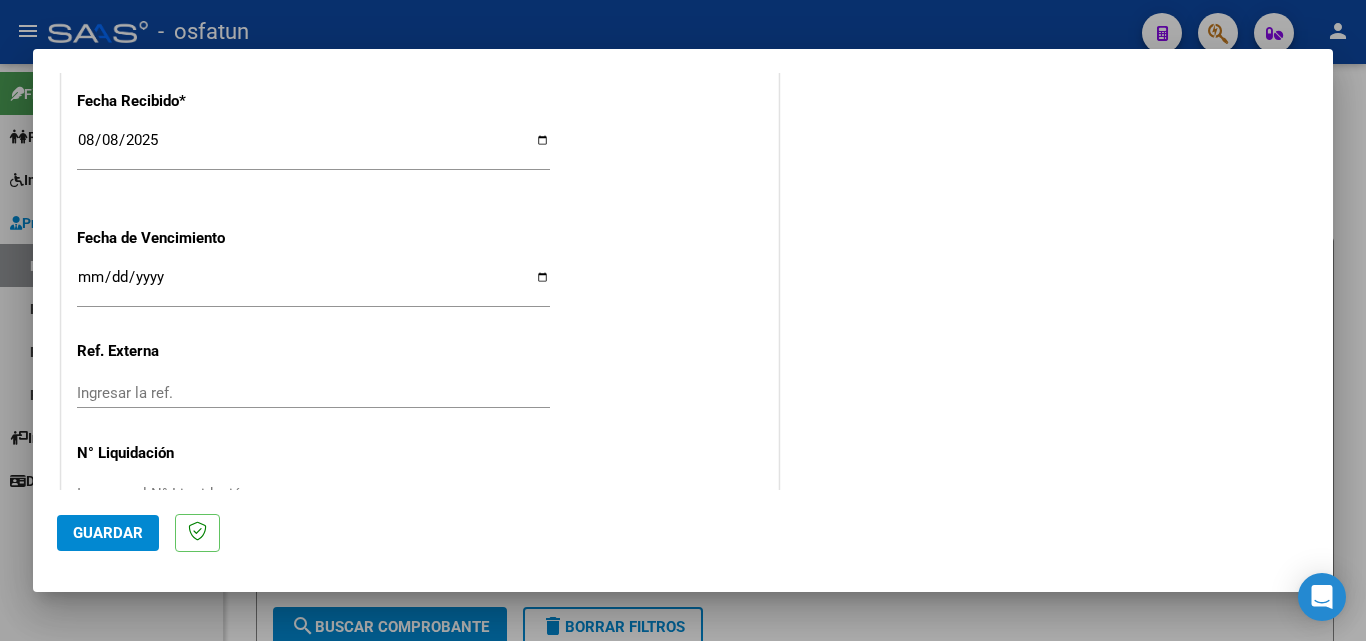 click on "Ingresar la fecha" at bounding box center [313, 285] 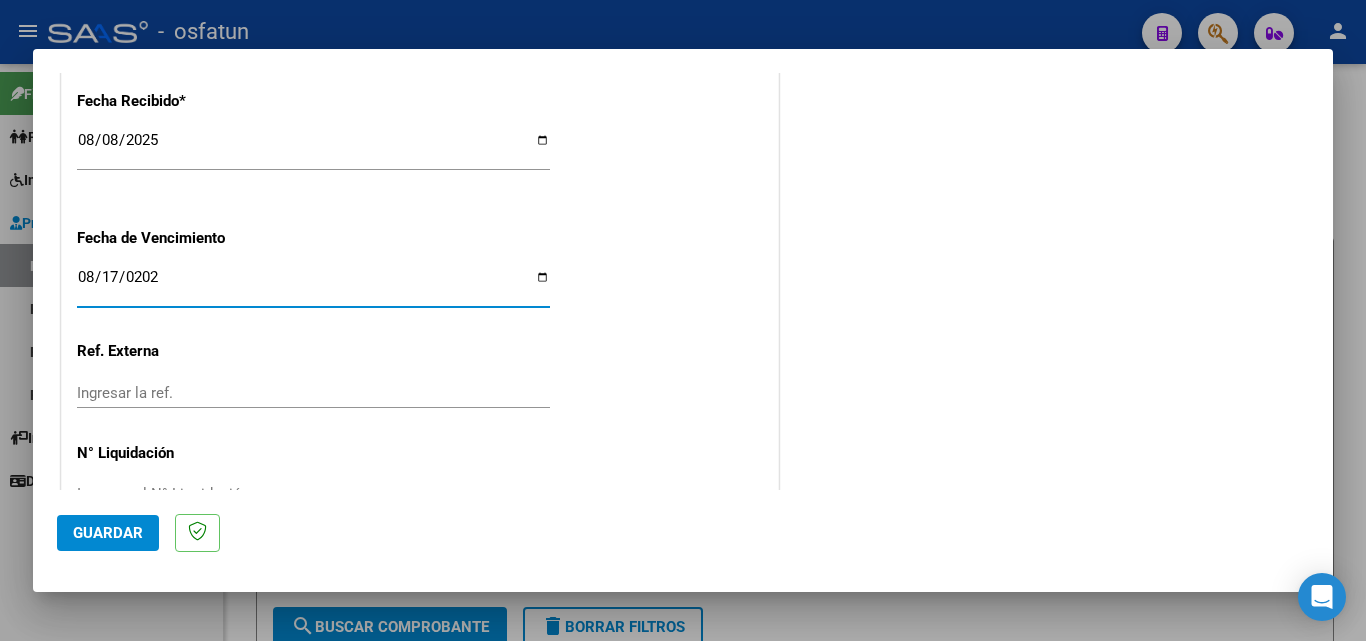 type on "2025-08-17" 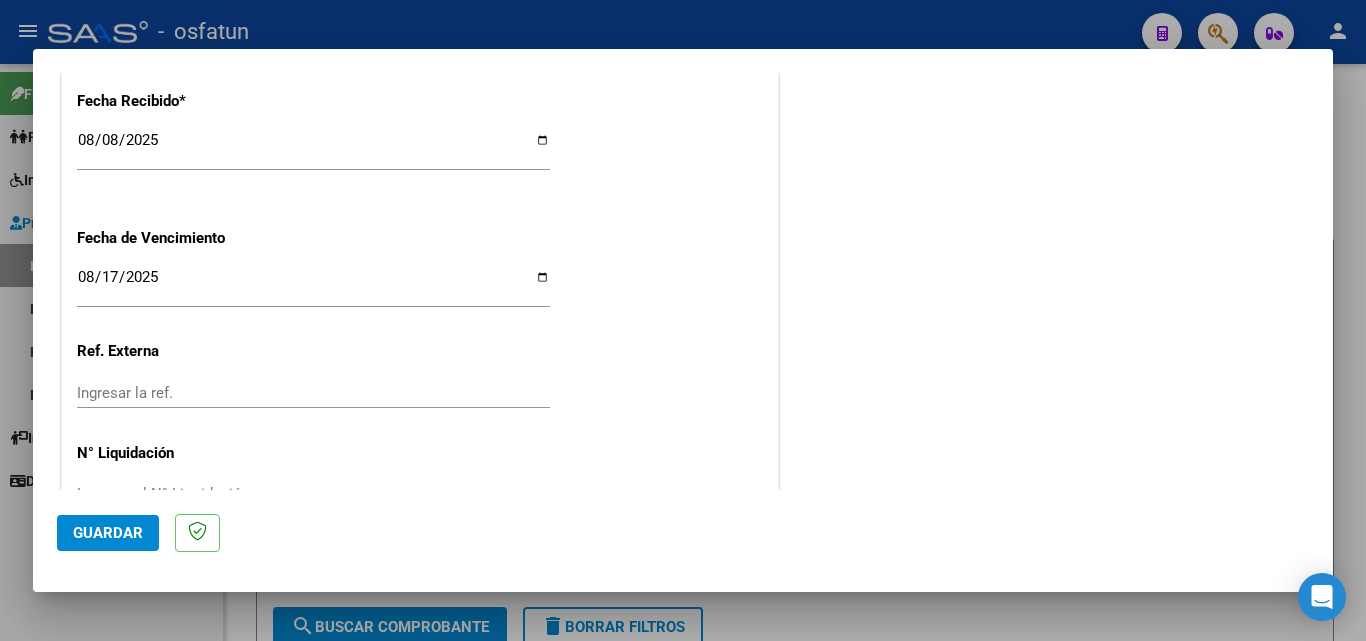 click on "CUIT  *   [CUIT] Ingresar CUIT  ANALISIS PRESTADOR  [LAST] [FIRST]  ARCA Padrón  Area destinado * Integración Seleccionar Area  Facturado por orden de  O02 - Osfatun Propio Seleccionar Gerenciador Luego de guardar debe preaprobar la factura asociandola a un legajo de integración y subir la documentación respaldatoria (planilla de asistencia o ddjj para período de aislamiento)  Período de Prestación (Ej: 202305 para Mayo 2023    [DATE] Ingrese el Período de Prestación como indica el ejemplo   Comprobante Tipo * Factura C Seleccionar Tipo Punto de Venta  *   [NUMBER] Ingresar el Nro.  Número  *   [NUMBER] Ingresar el Nro.  Monto  *   $ [PRICE] Ingresar el monto  Fecha del Cpbt.  *   [DATE] Ingresar la fecha  CAE / CAEA (no ingrese CAI)    [CAE] Ingresar el CAE o CAEA (no ingrese CAI)  Fecha Recibido  *   [DATE] Ingresar la fecha  Fecha de Vencimiento    [DATE] Ingresar la fecha  Ref. Externa    Ingresar la ref.  N° Liquidación    Ingresar el N° Liquidación" at bounding box center [420, -317] 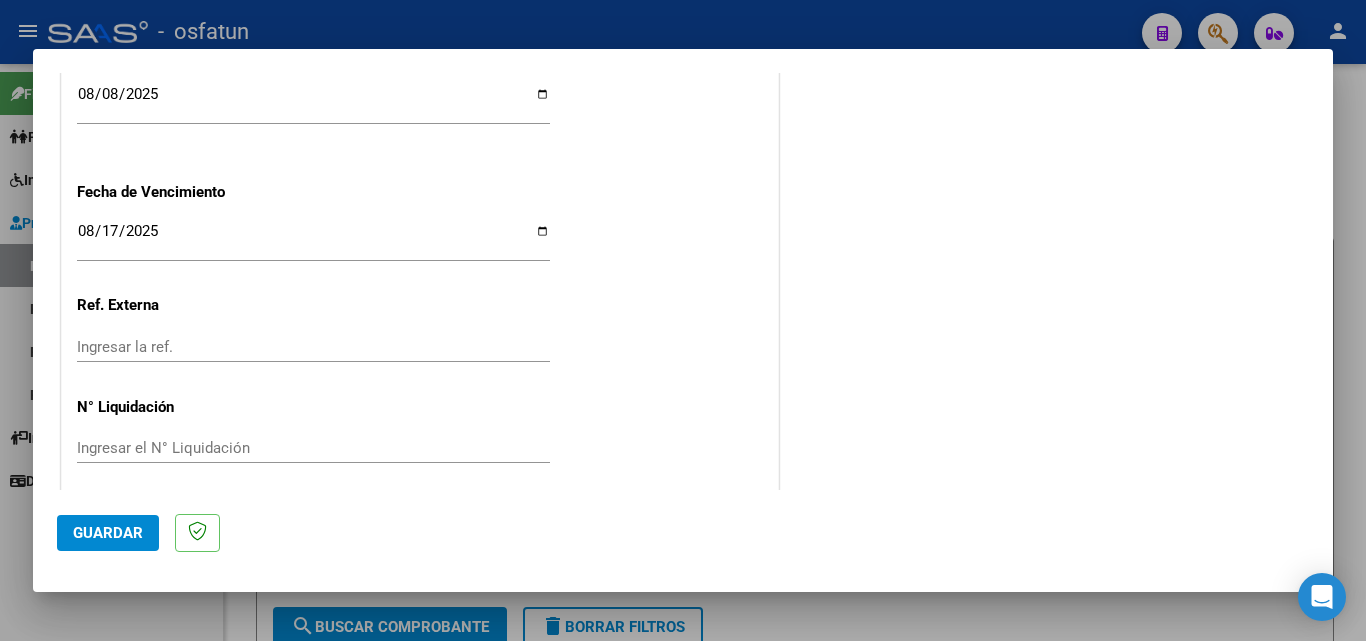 scroll, scrollTop: 1558, scrollLeft: 0, axis: vertical 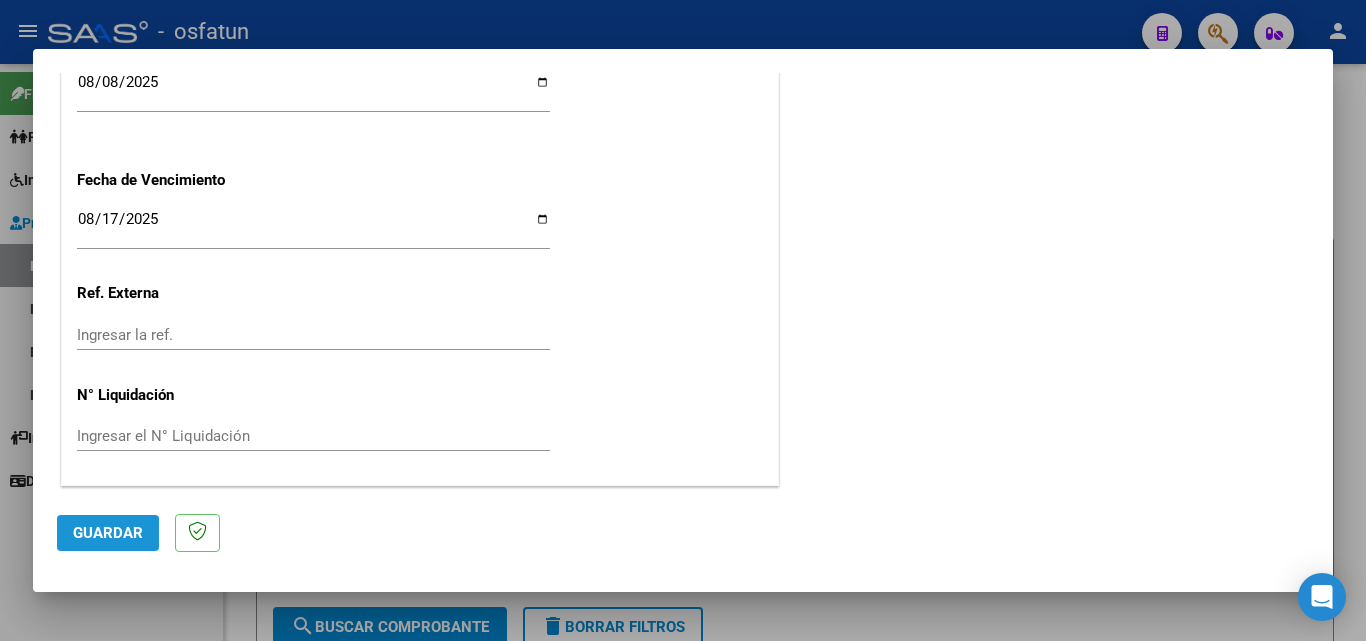 click on "Guardar" 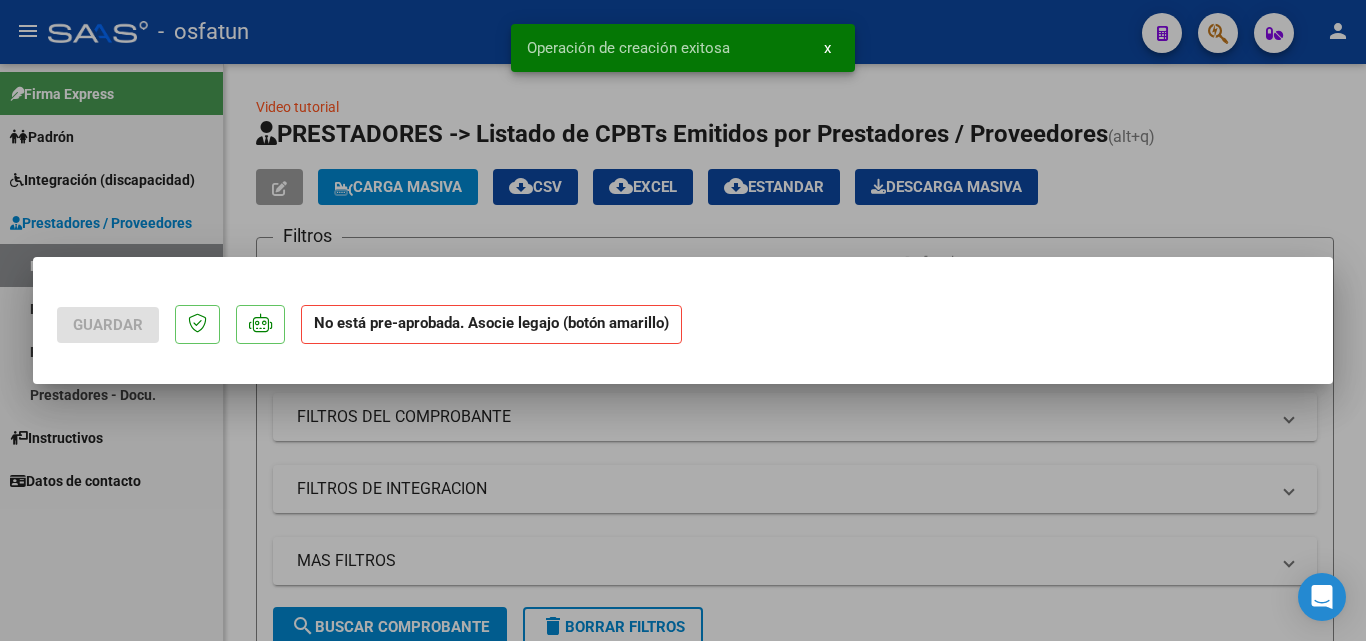 scroll, scrollTop: 0, scrollLeft: 0, axis: both 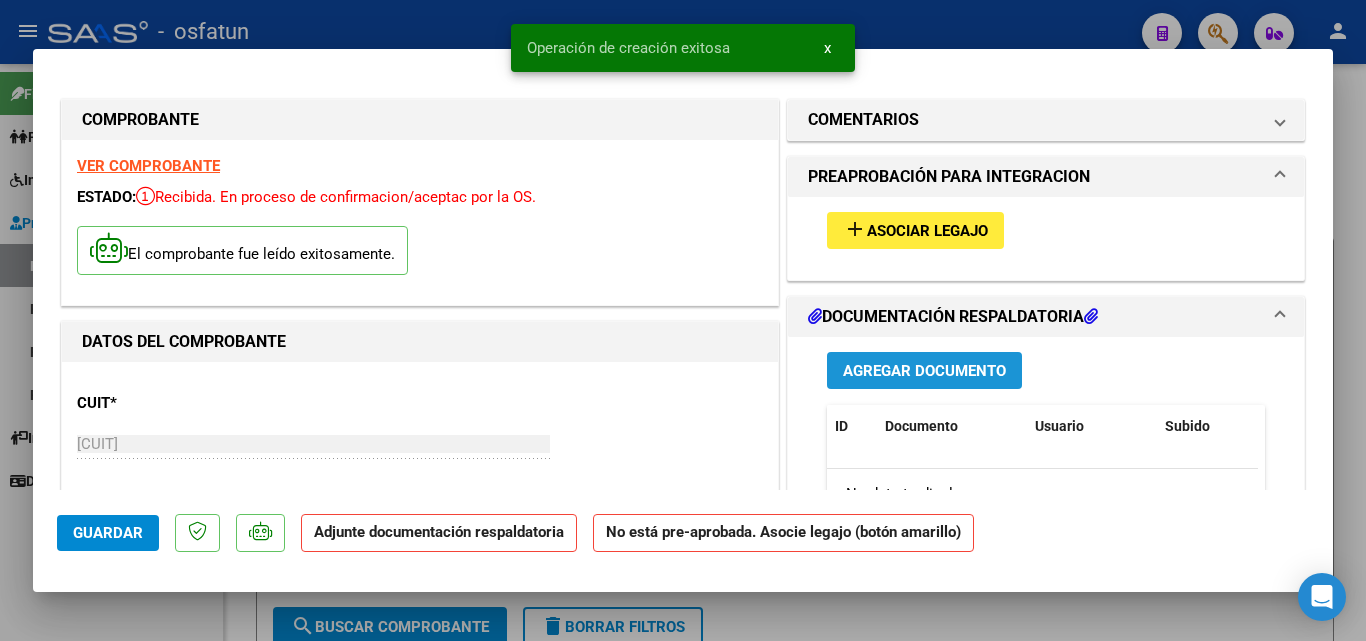 click on "Agregar Documento" at bounding box center [924, 371] 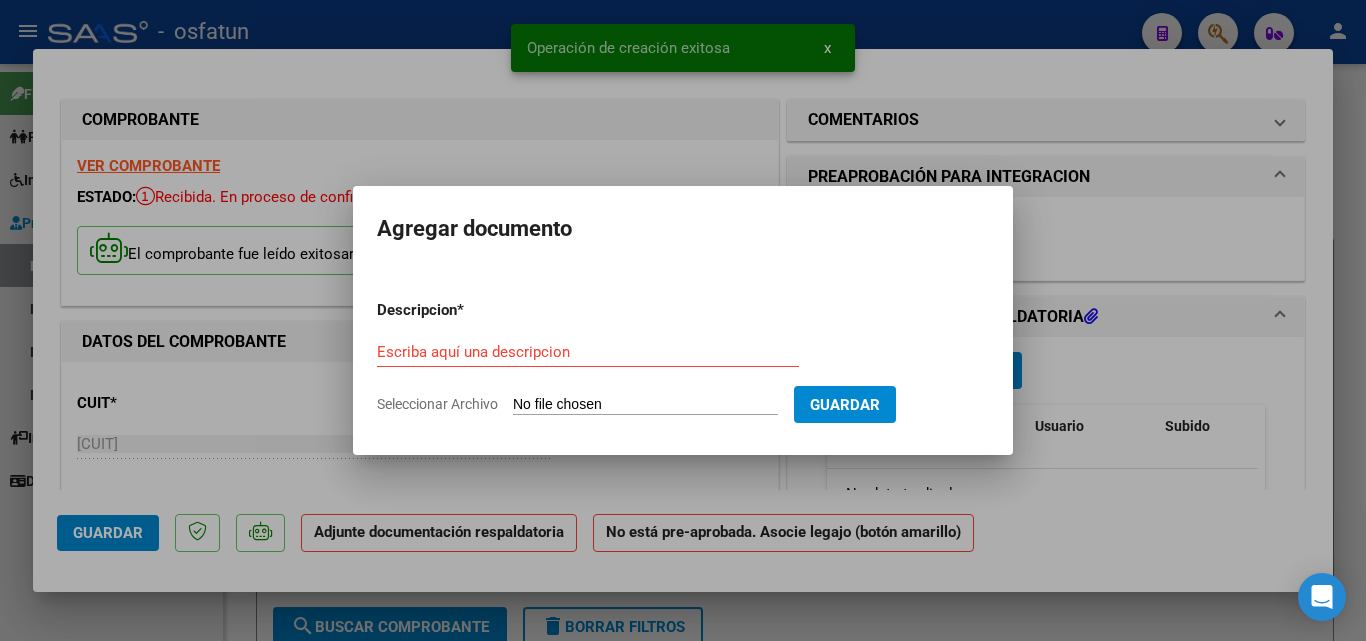 click on "Seleccionar Archivo" 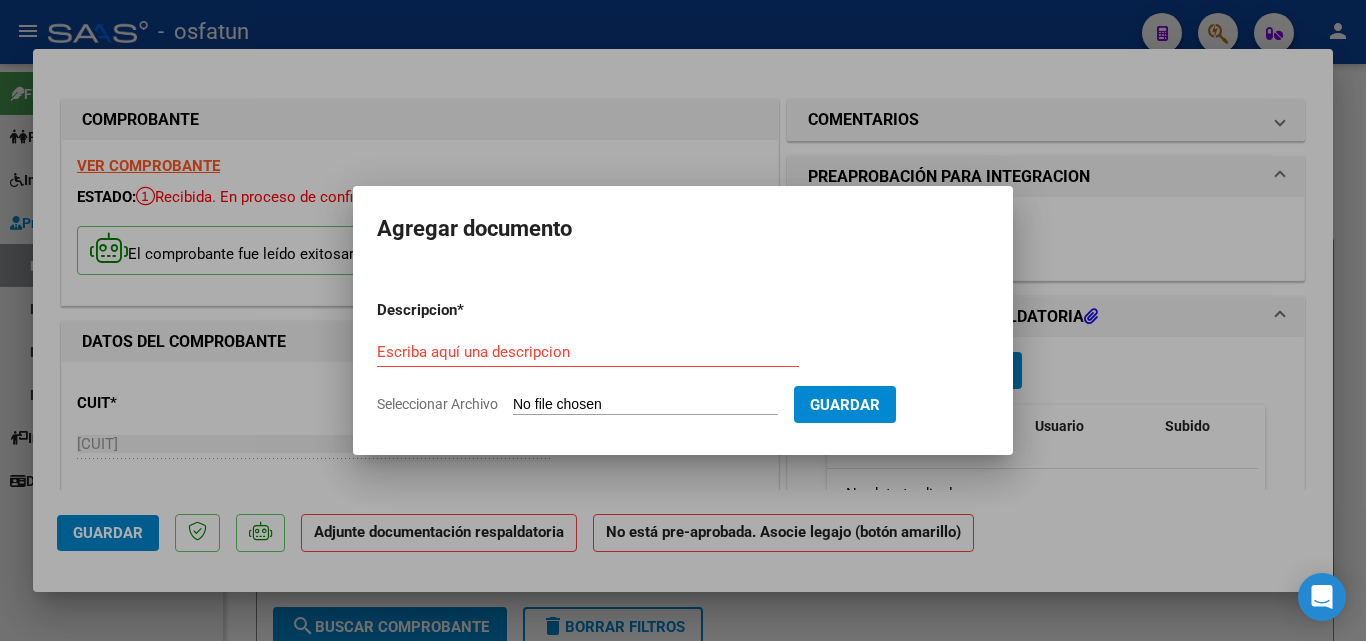 click on "Seleccionar Archivo" 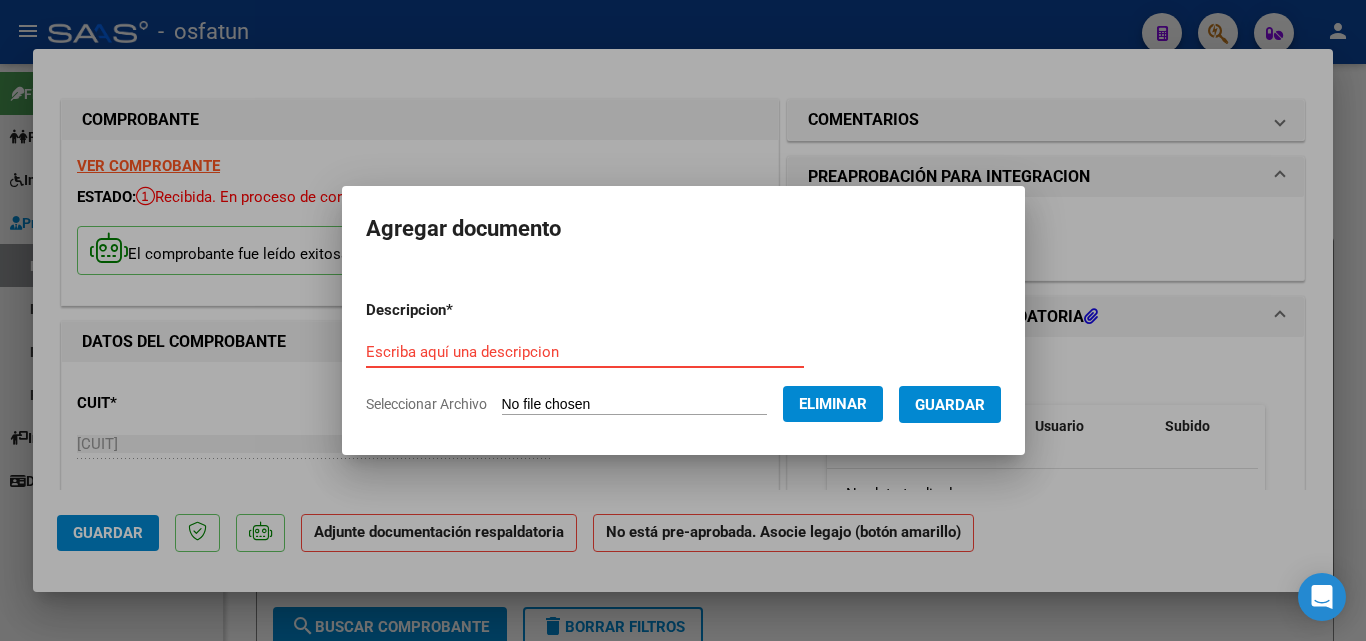 click on "Escriba aquí una descripcion" at bounding box center [585, 352] 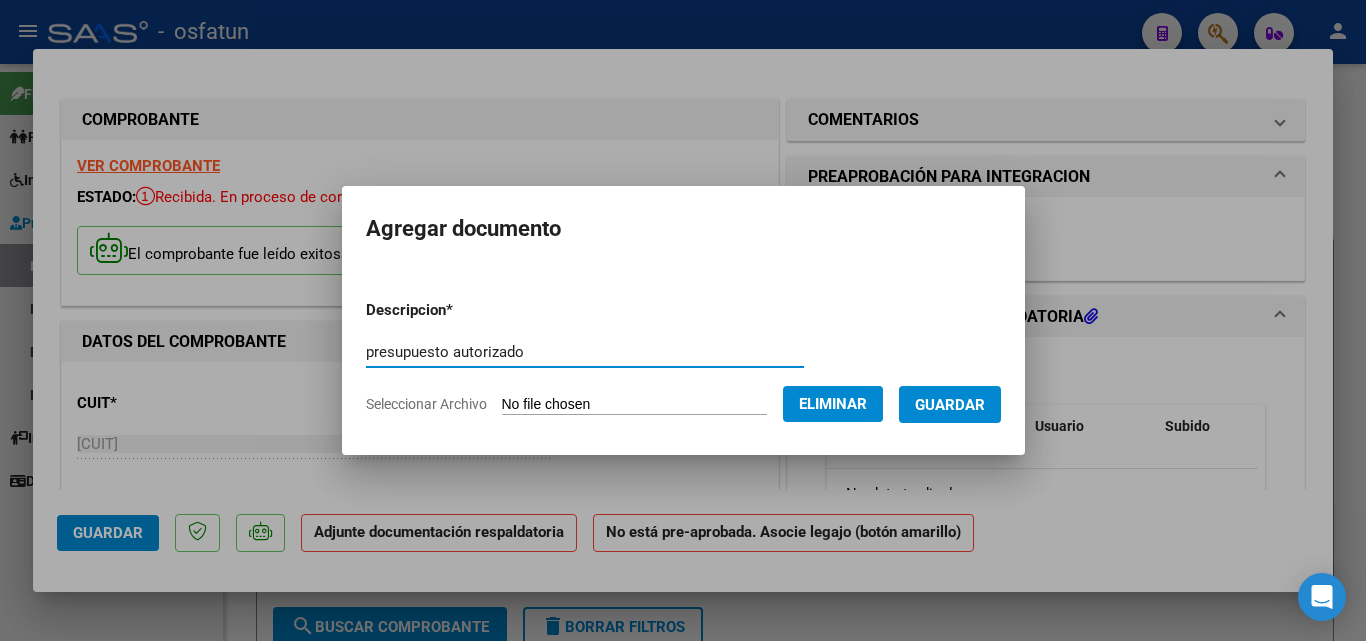type on "presupuesto autorizado" 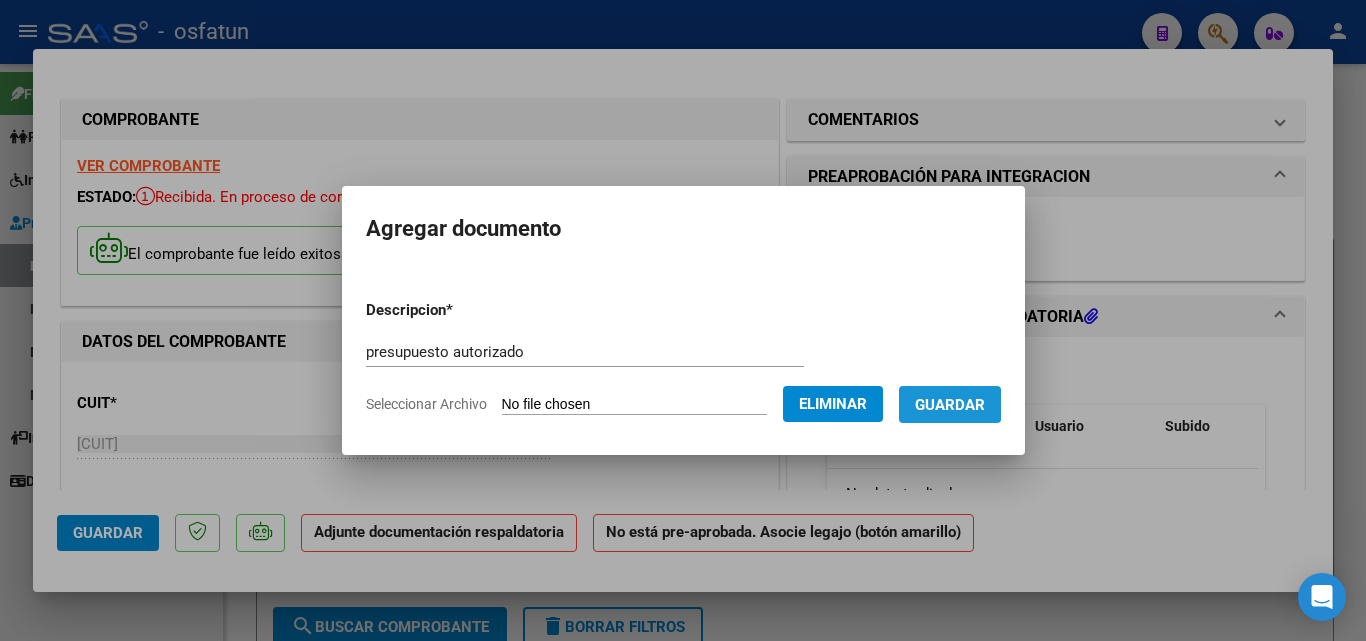 click on "Guardar" at bounding box center [950, 404] 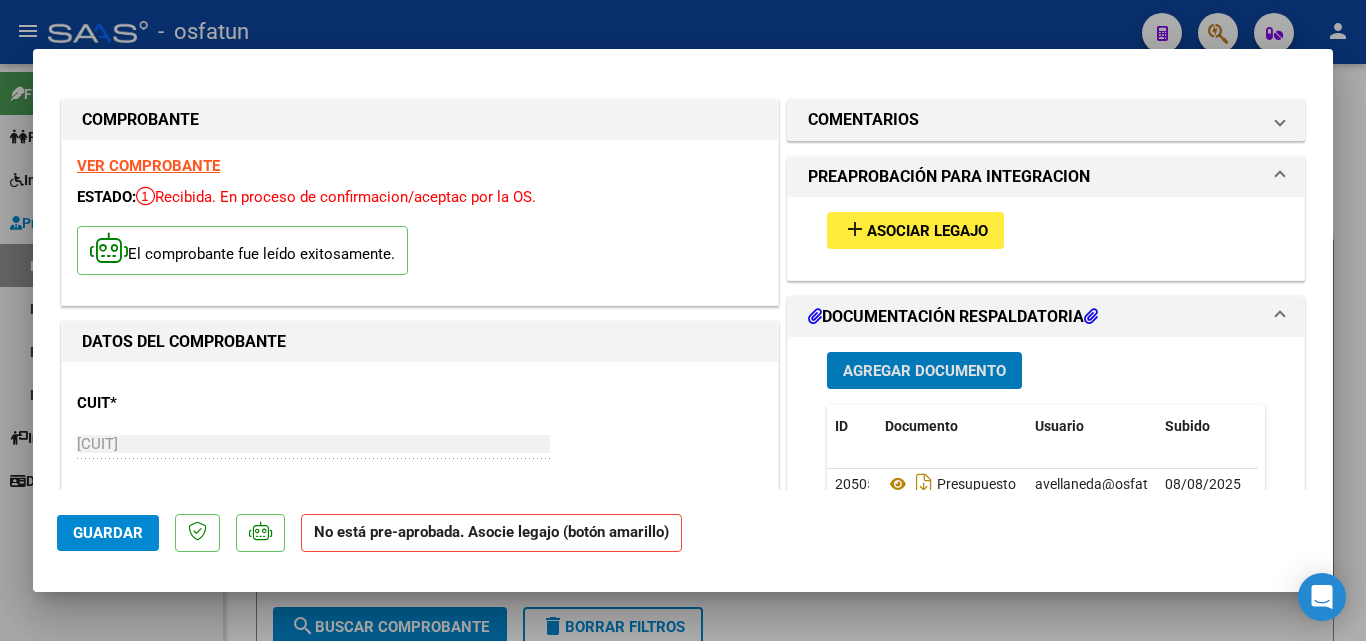 click on "Agregar Documento" at bounding box center [924, 370] 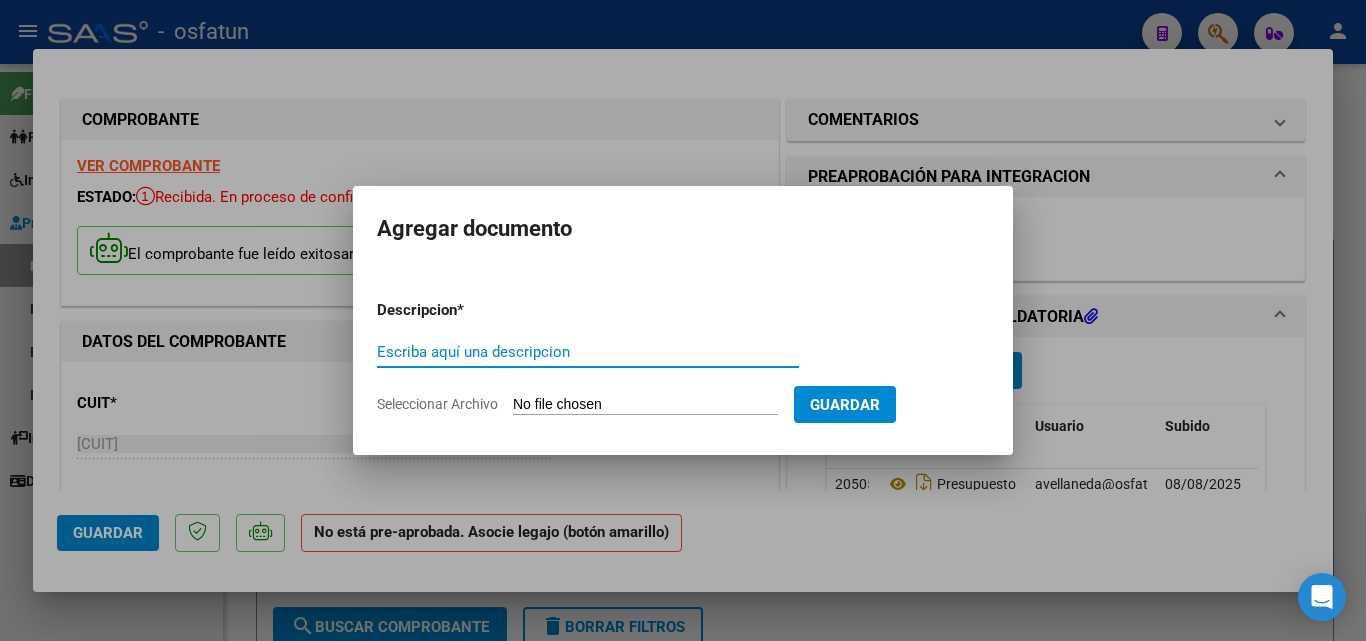 click on "Seleccionar Archivo" 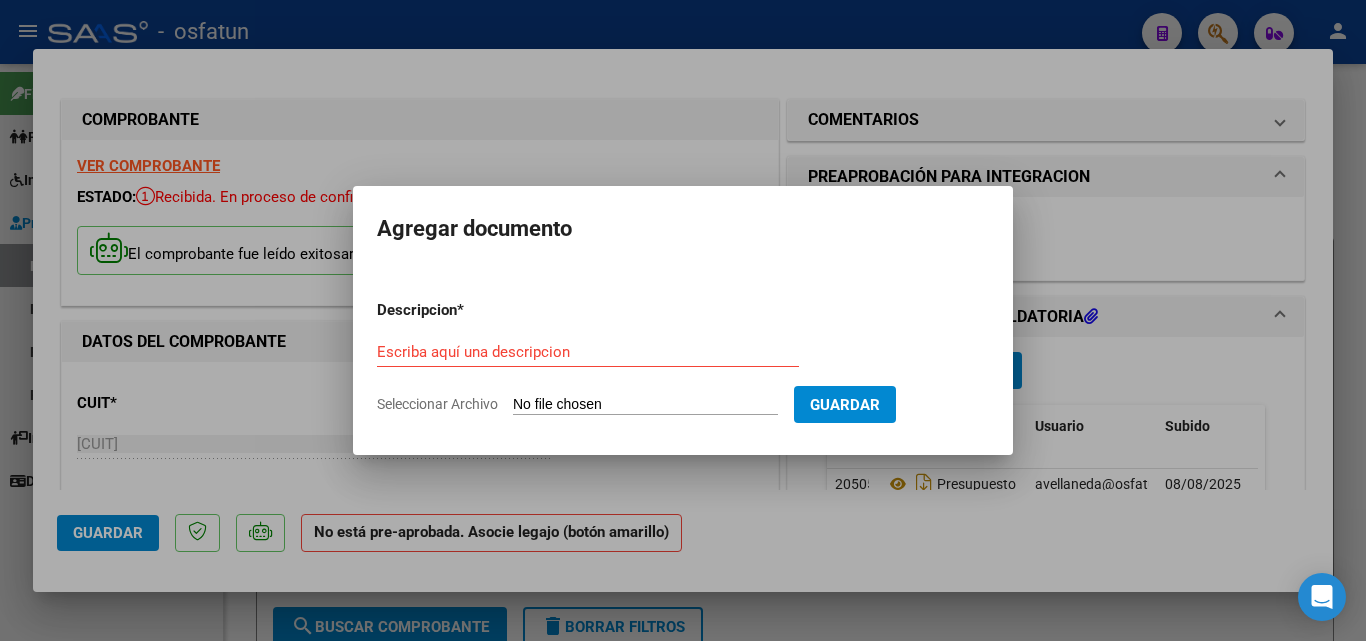 type on "C:\fakepath\PA_[NUMBER]_011_00005_00003620.pdf" 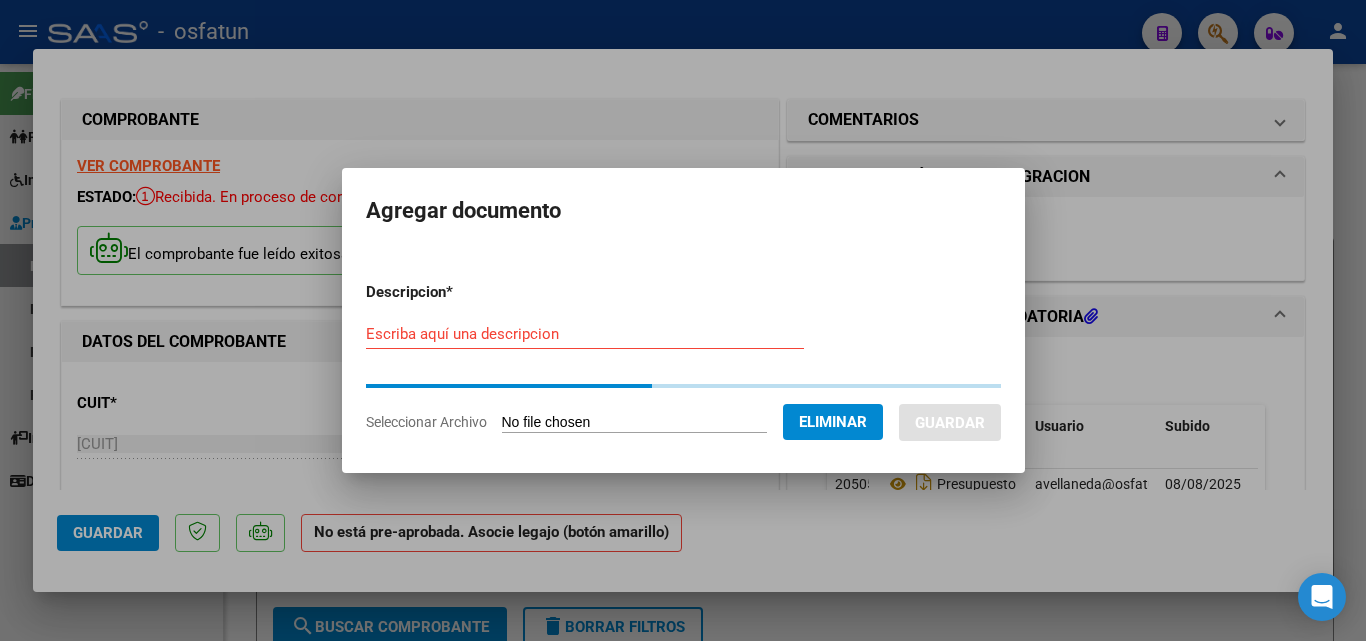 click on "Escriba aquí una descripcion" at bounding box center [585, 334] 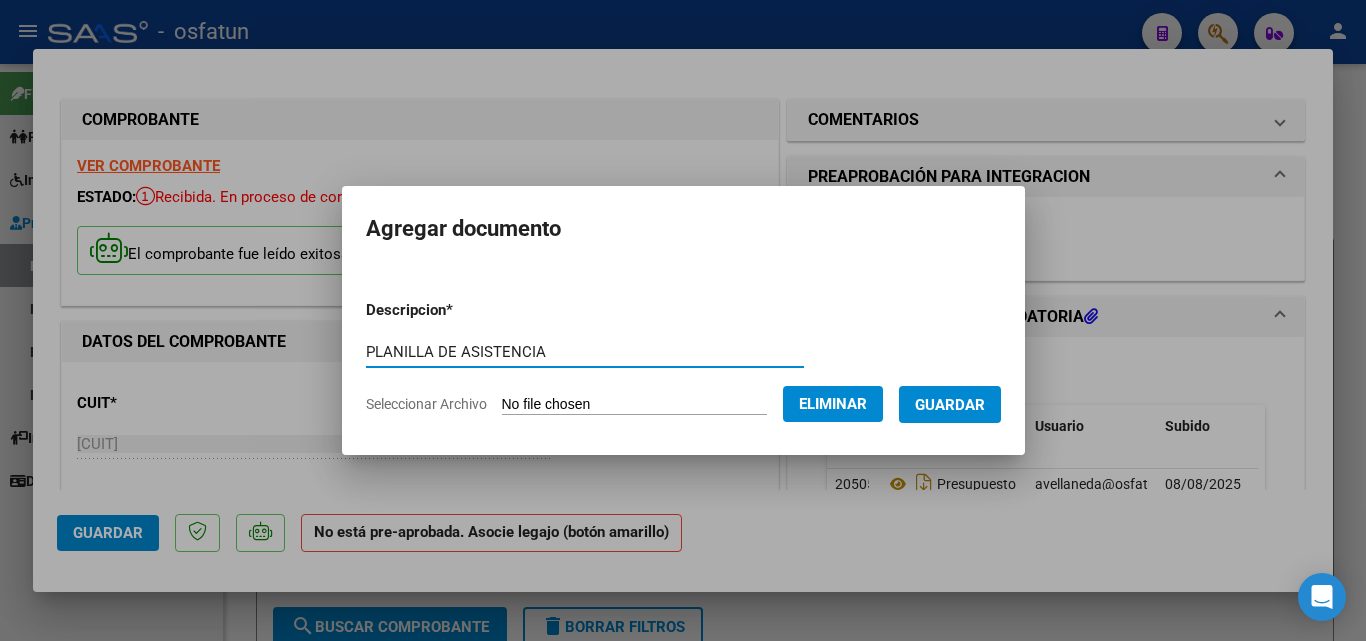 type on "PLANILLA DE ASISTENCIA" 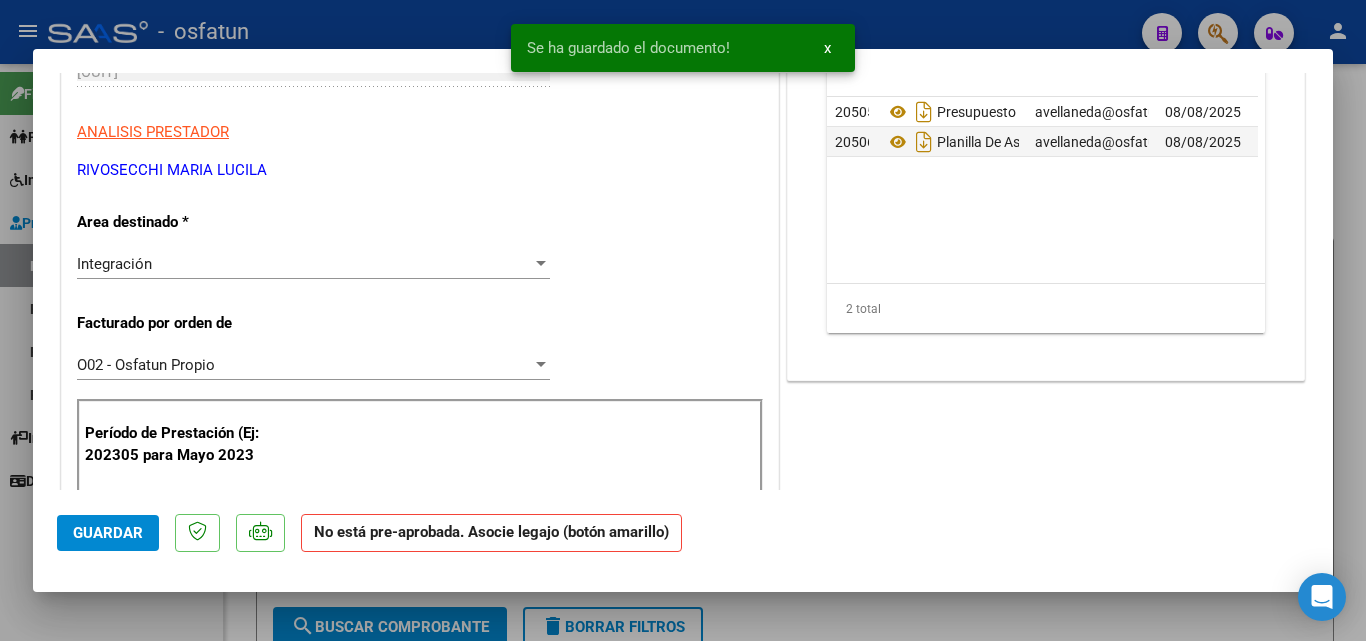 scroll, scrollTop: 400, scrollLeft: 0, axis: vertical 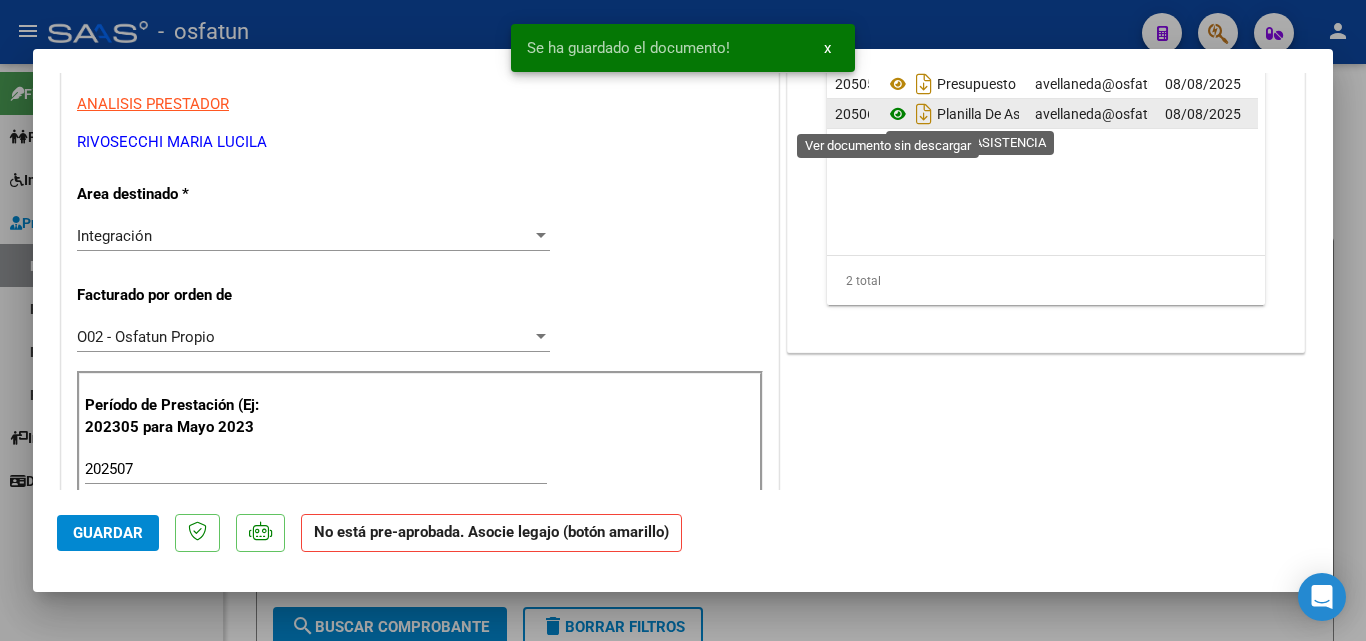 click 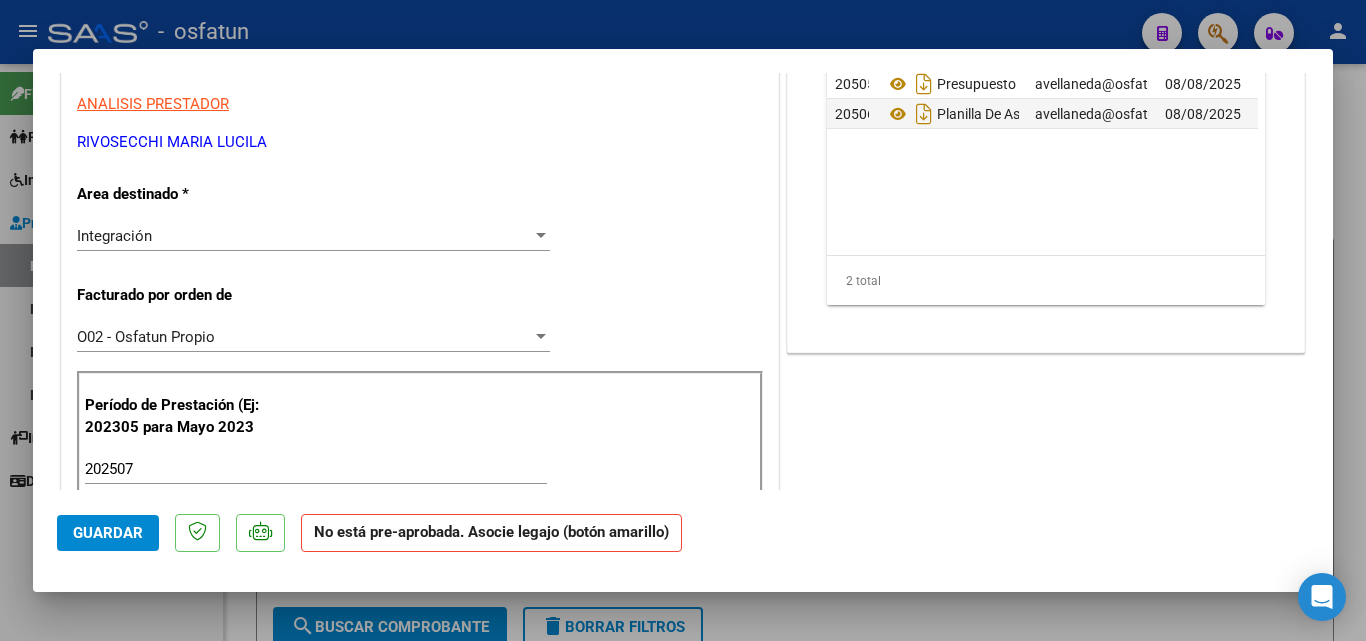 scroll, scrollTop: 0, scrollLeft: 0, axis: both 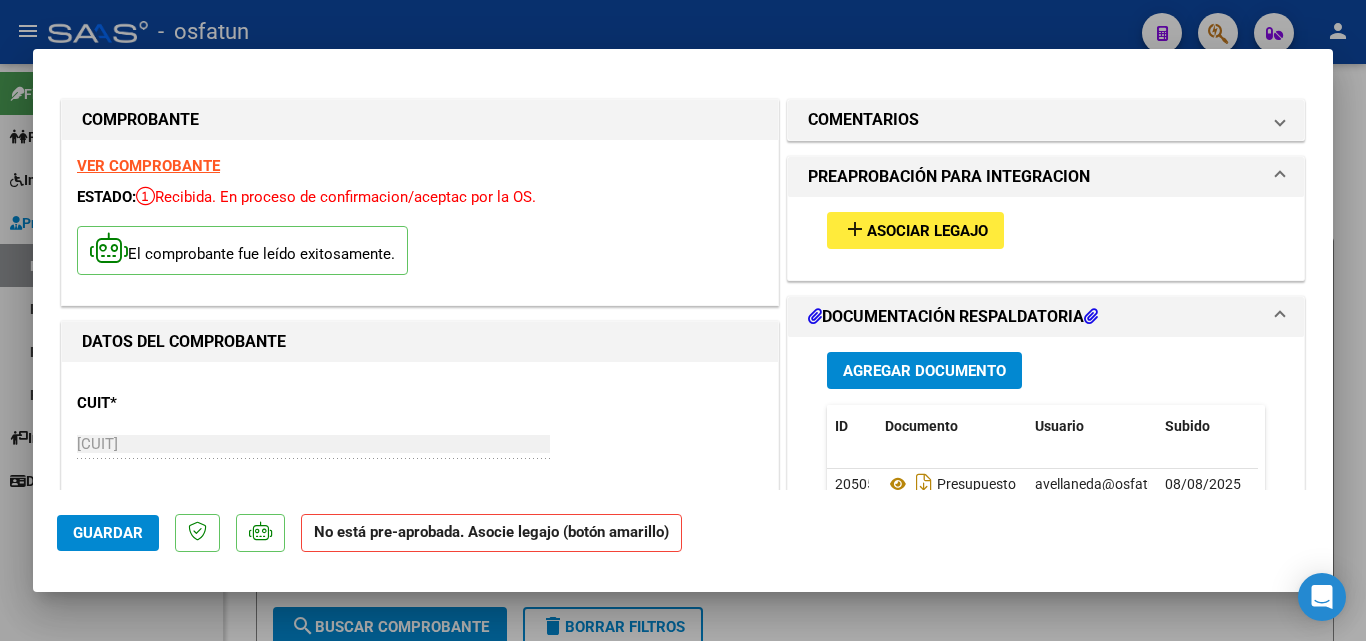 click on "Asociar Legajo" at bounding box center (927, 231) 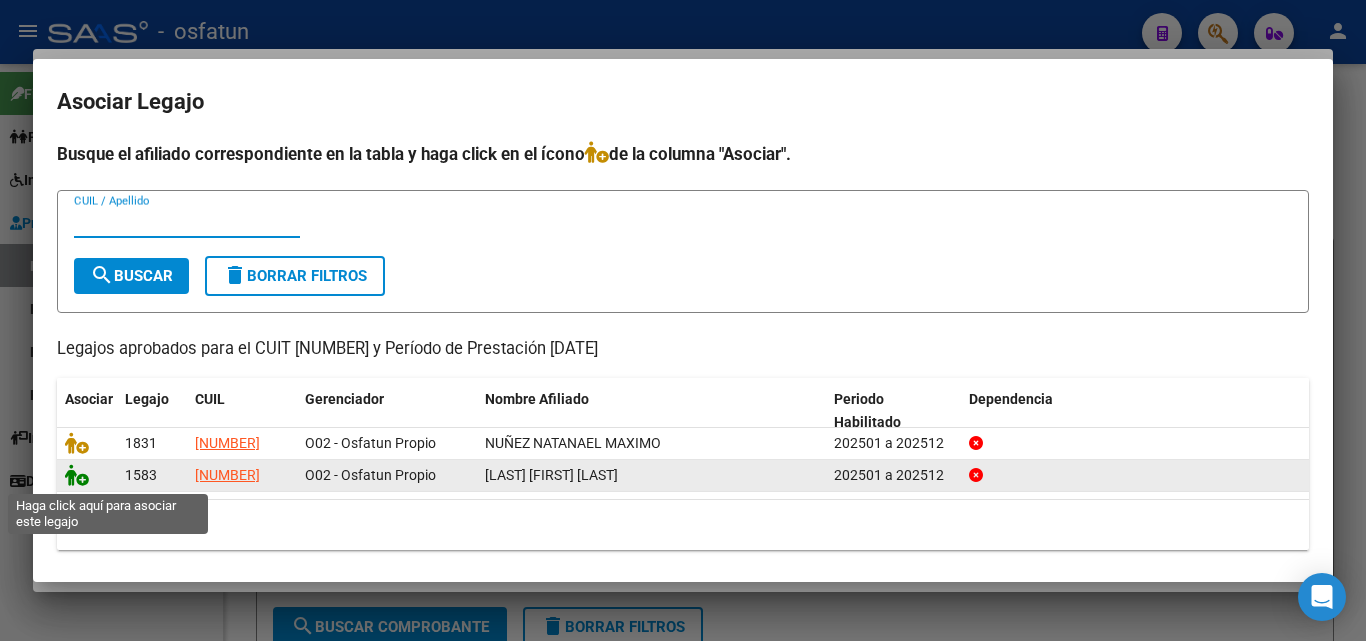 click 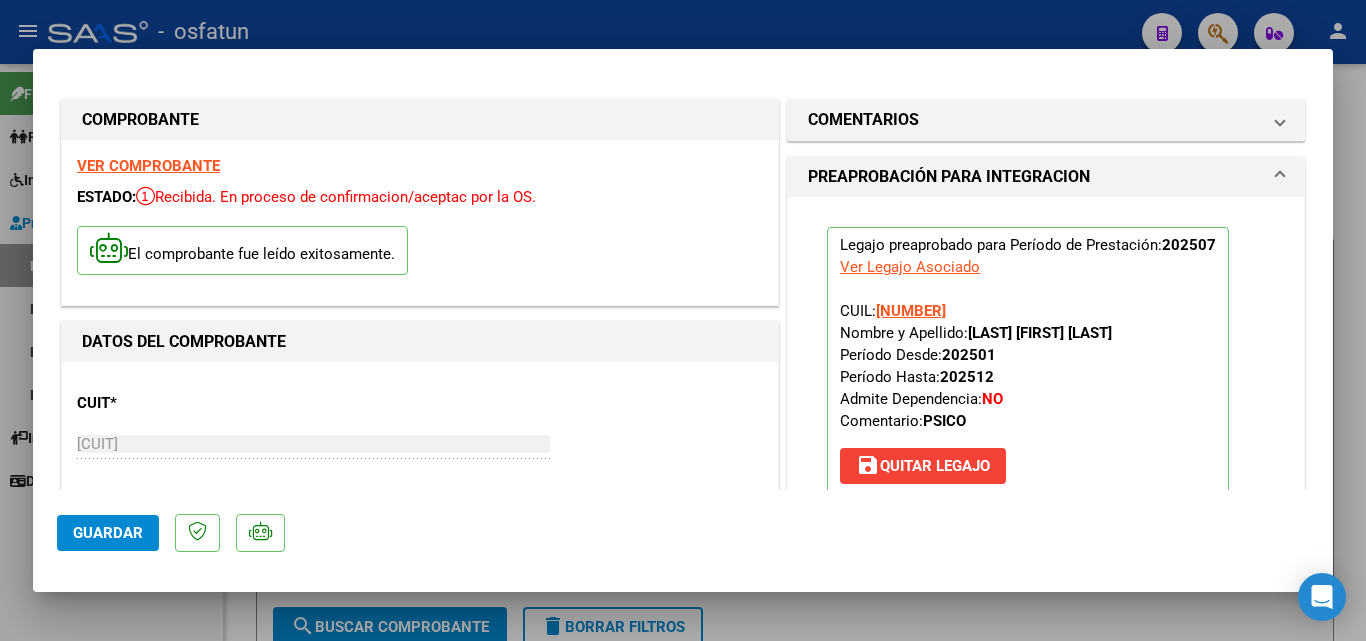 click on "Guardar" 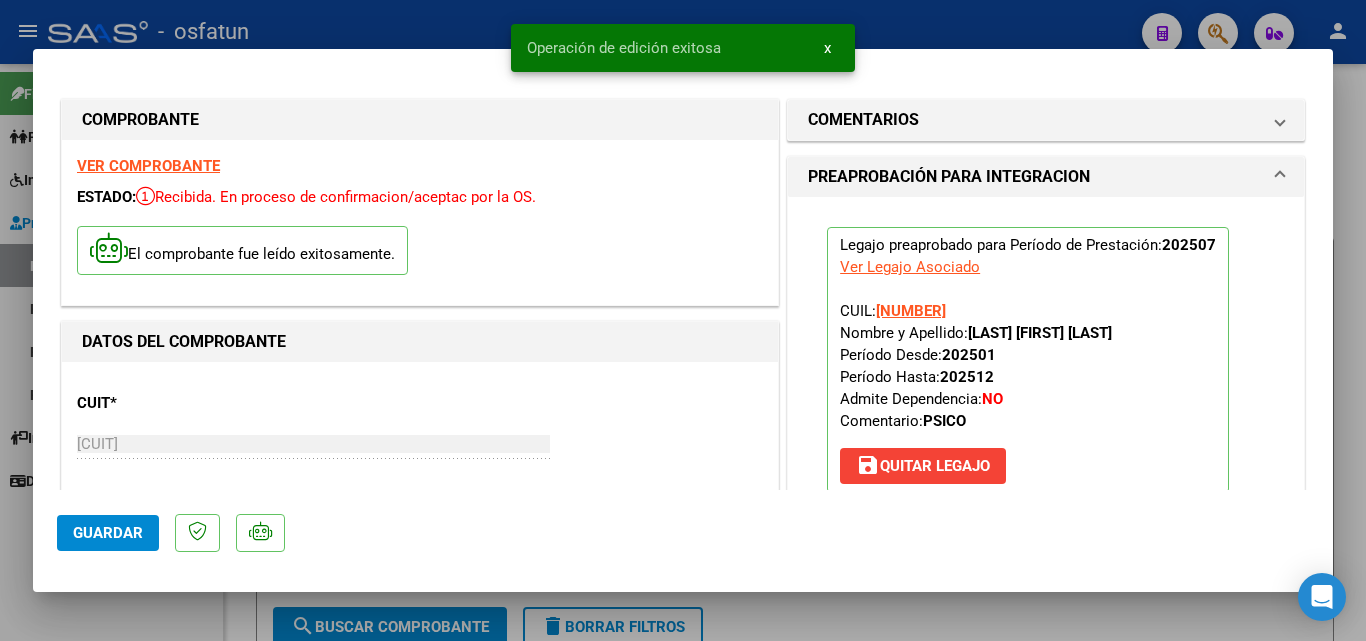 click on "Guardar" 